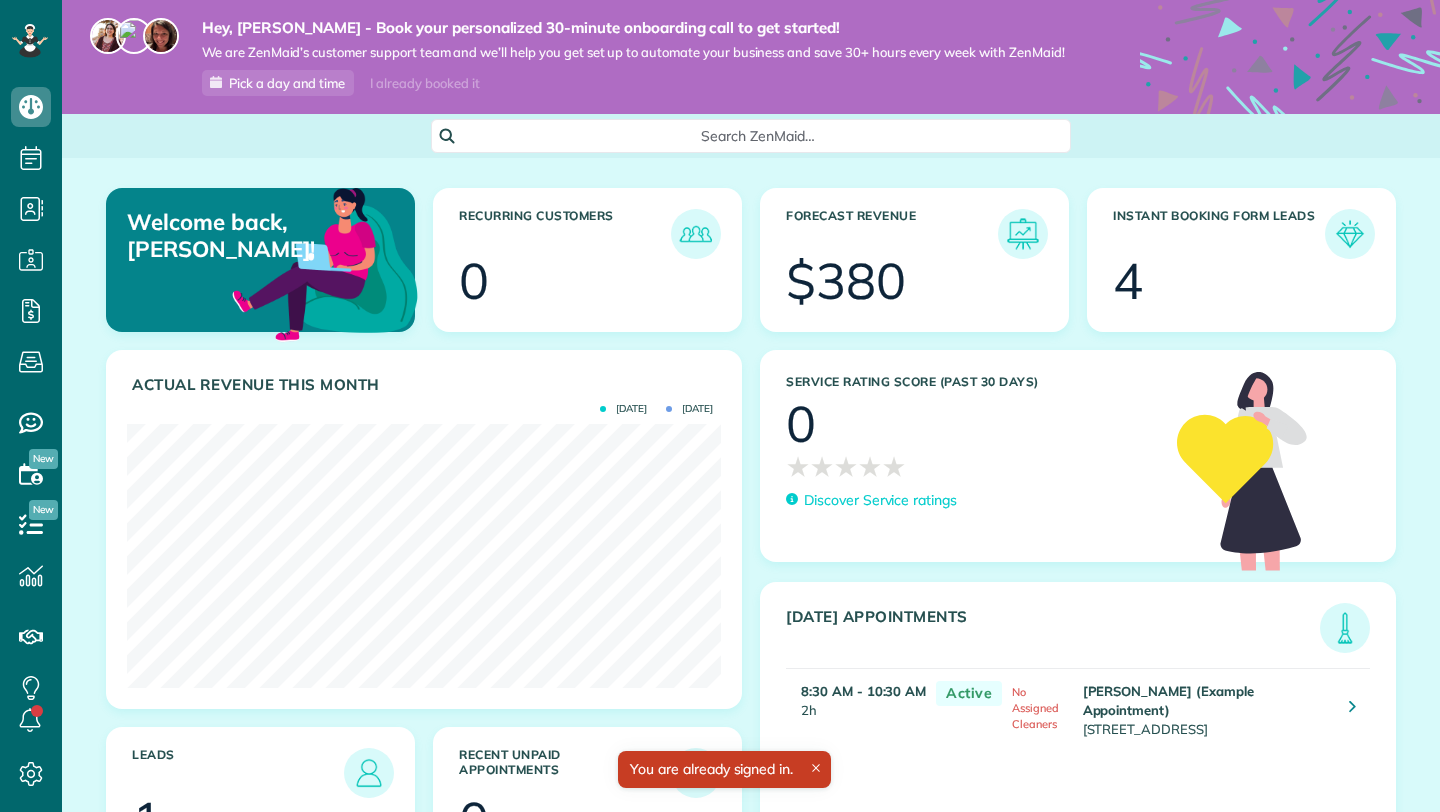 scroll, scrollTop: 0, scrollLeft: 0, axis: both 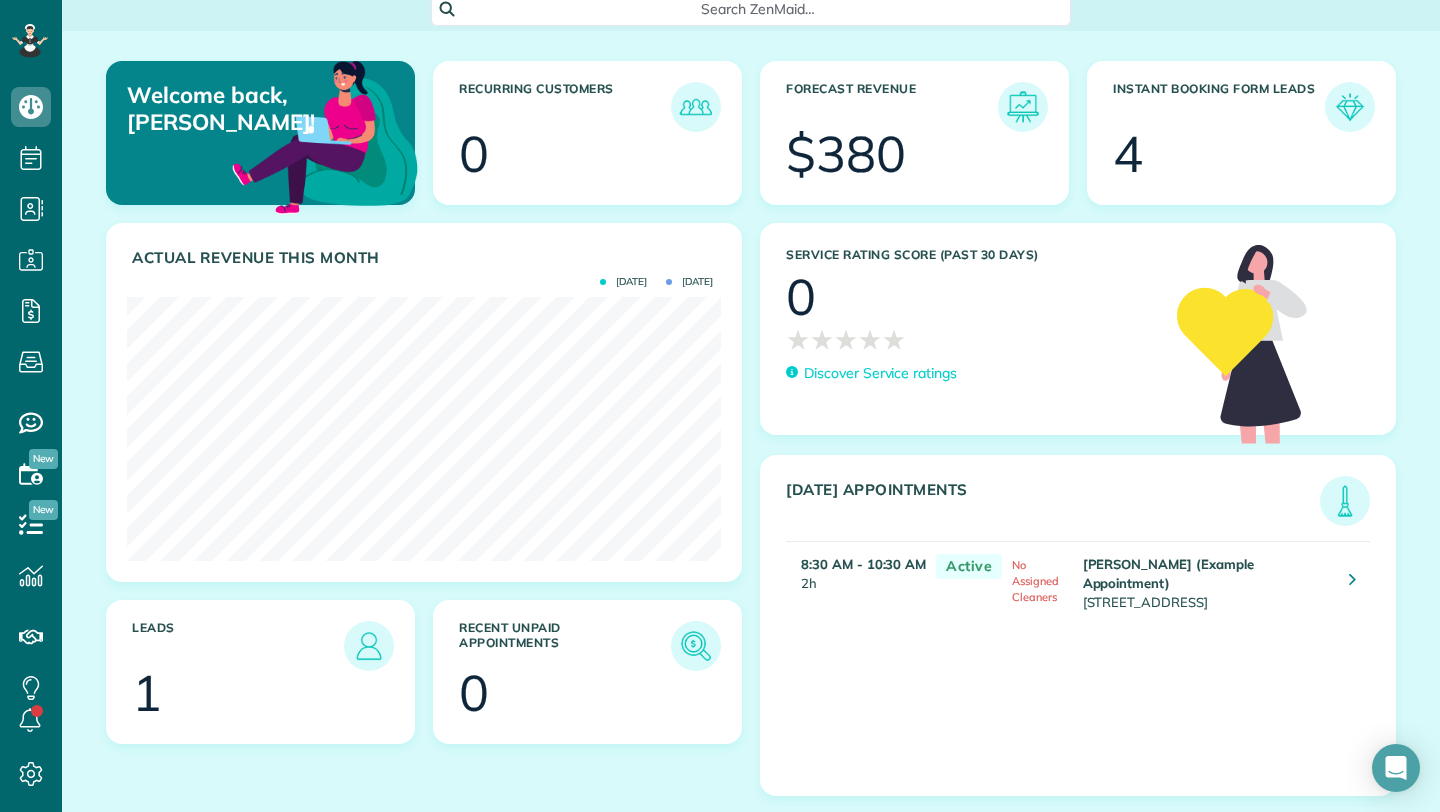 click on "Instant Booking Form Leads" at bounding box center (1219, 107) 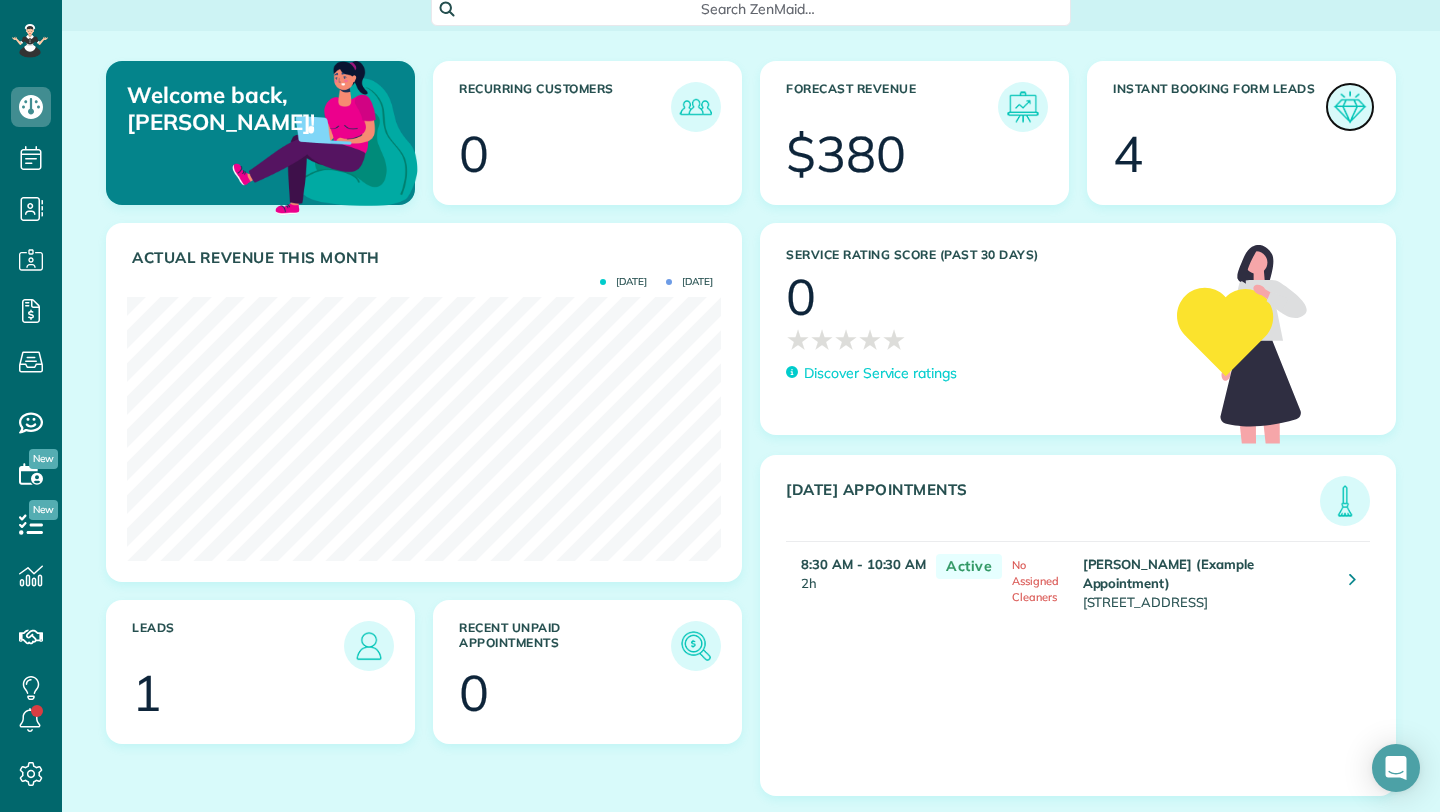 click at bounding box center (1350, 107) 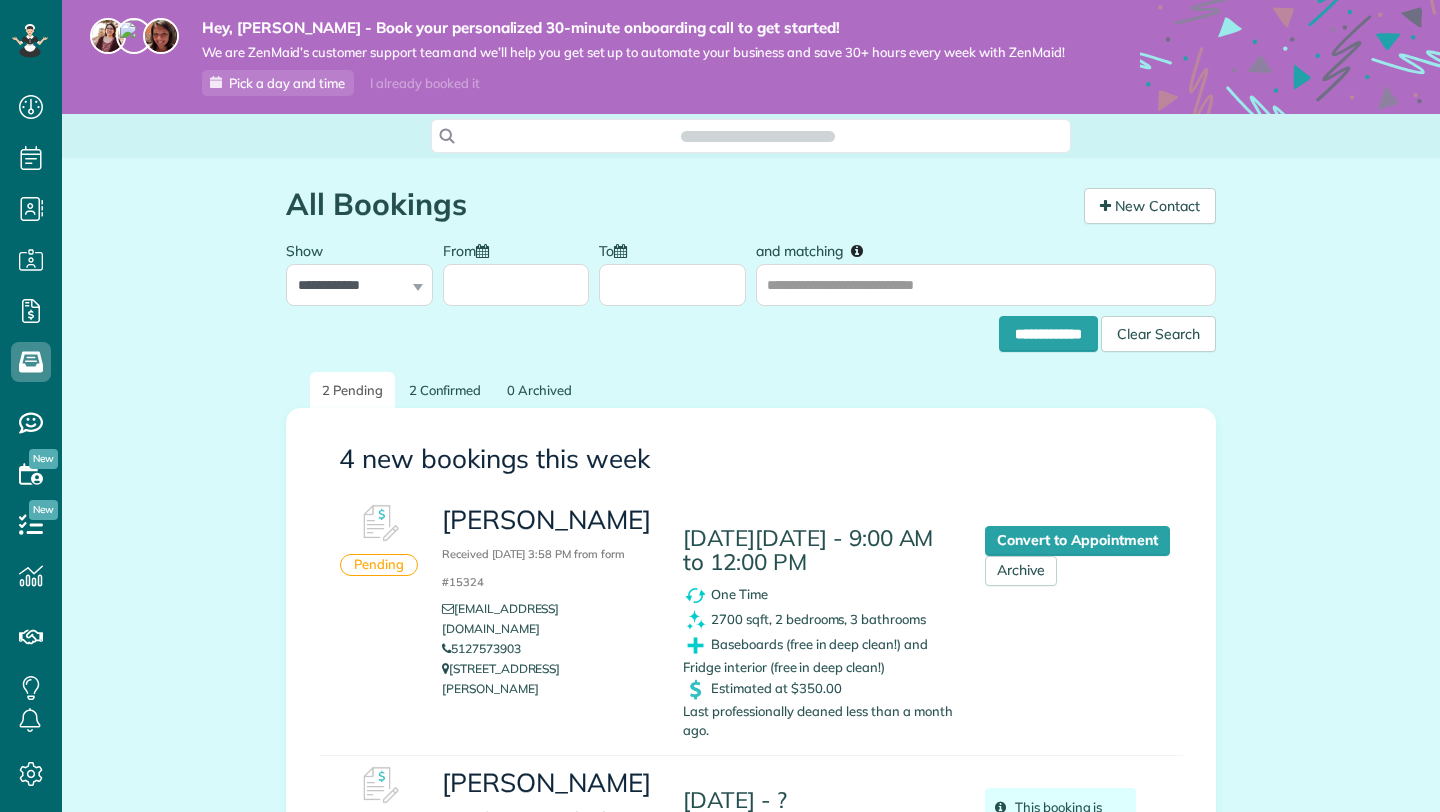 scroll, scrollTop: 0, scrollLeft: 0, axis: both 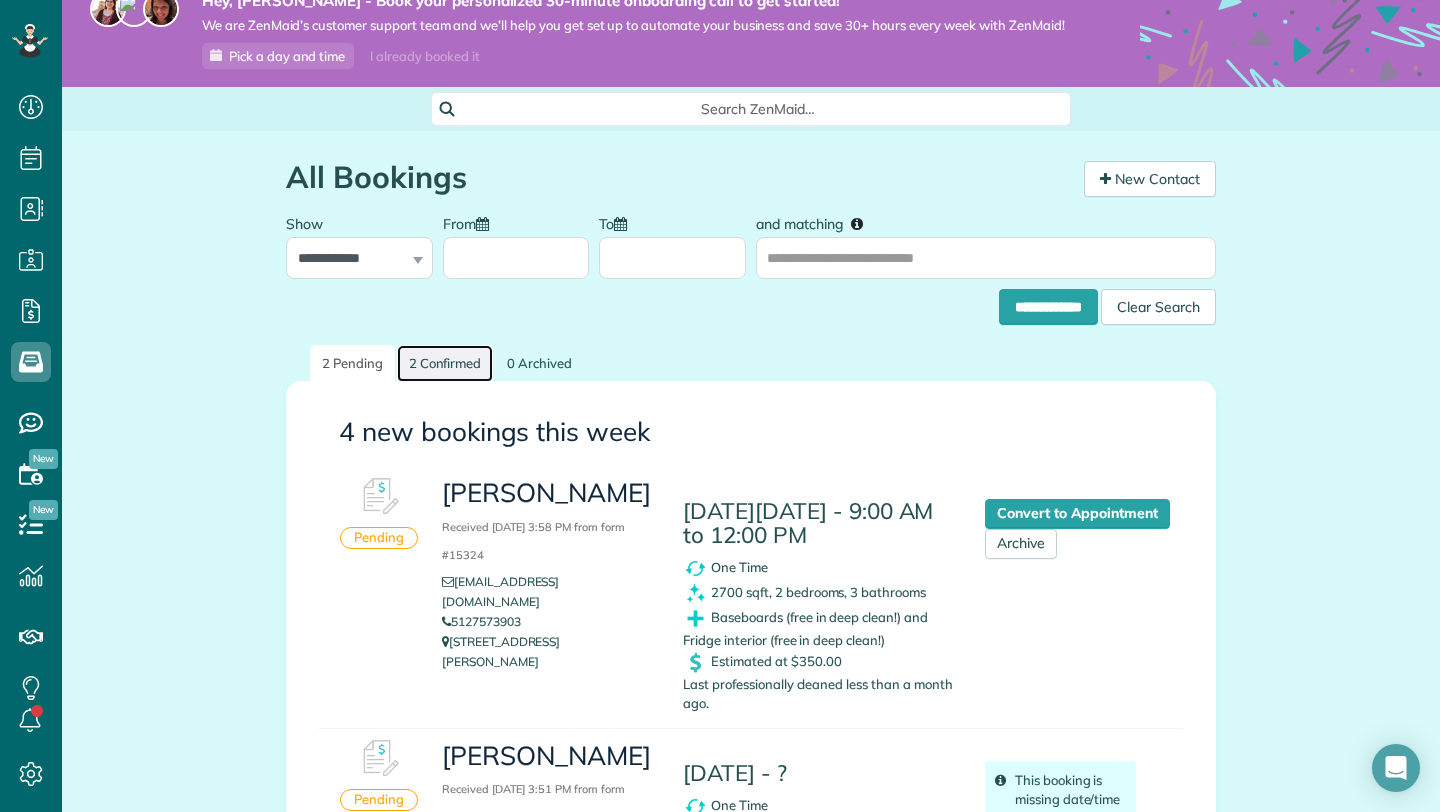 click on "2 Confirmed" at bounding box center [445, 363] 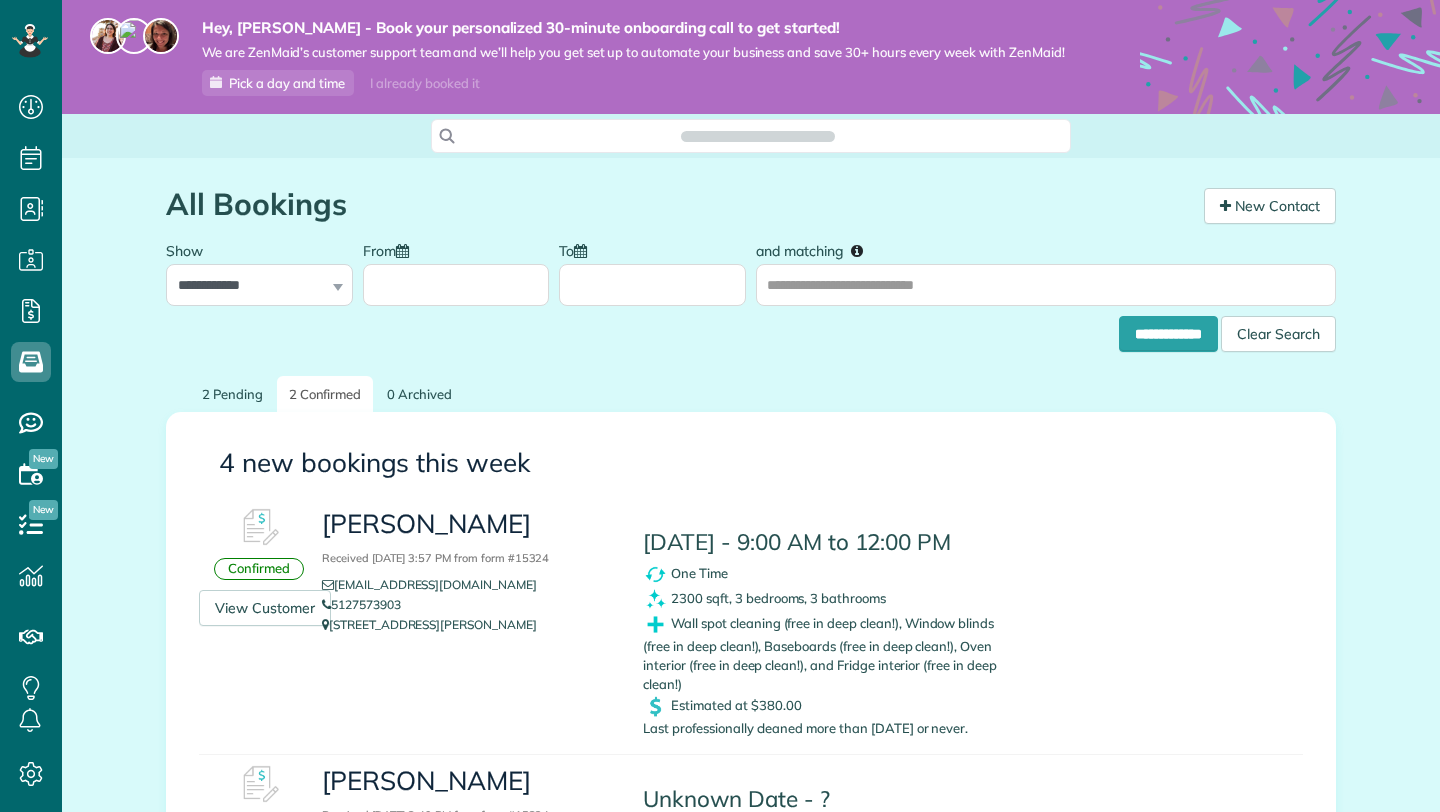 scroll, scrollTop: 0, scrollLeft: 0, axis: both 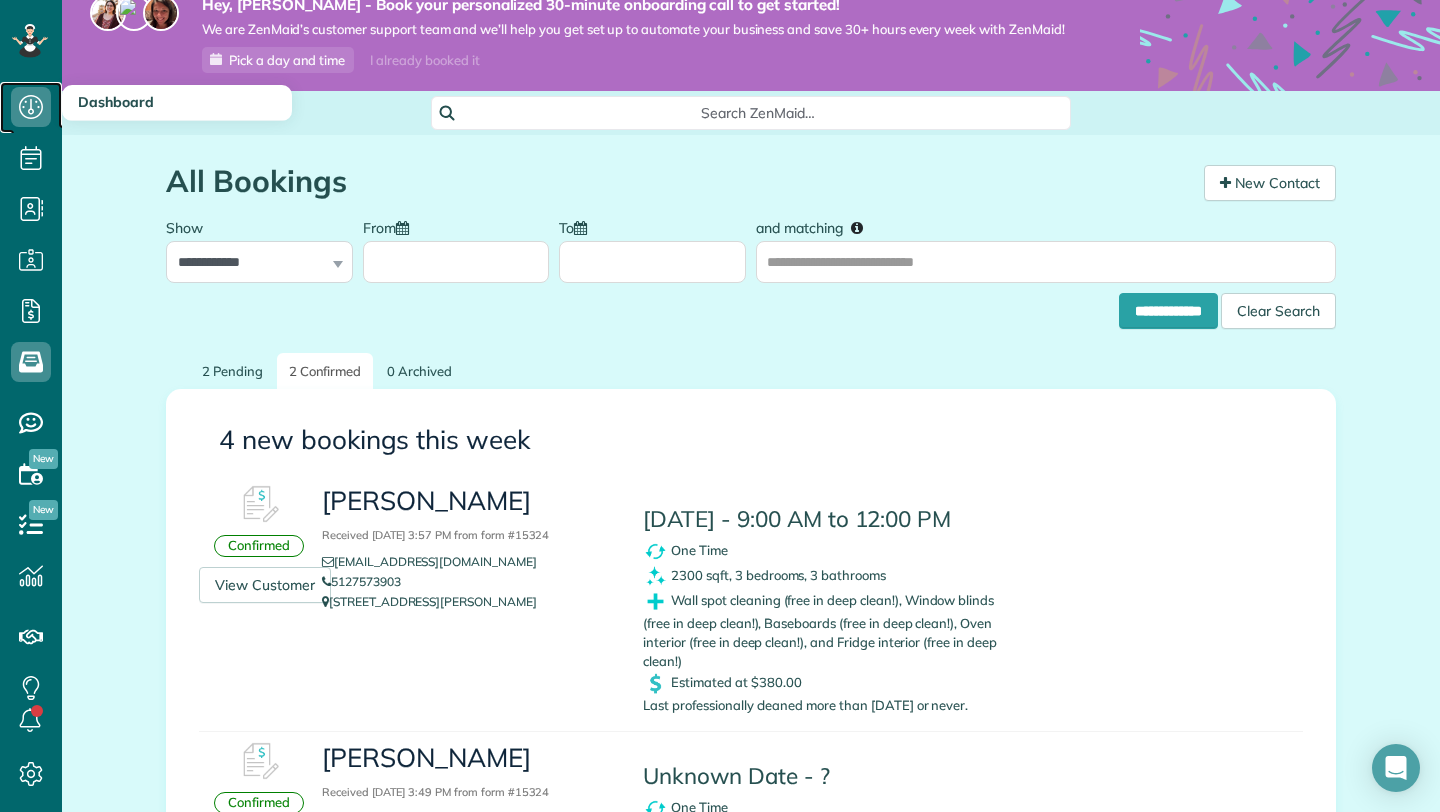 click 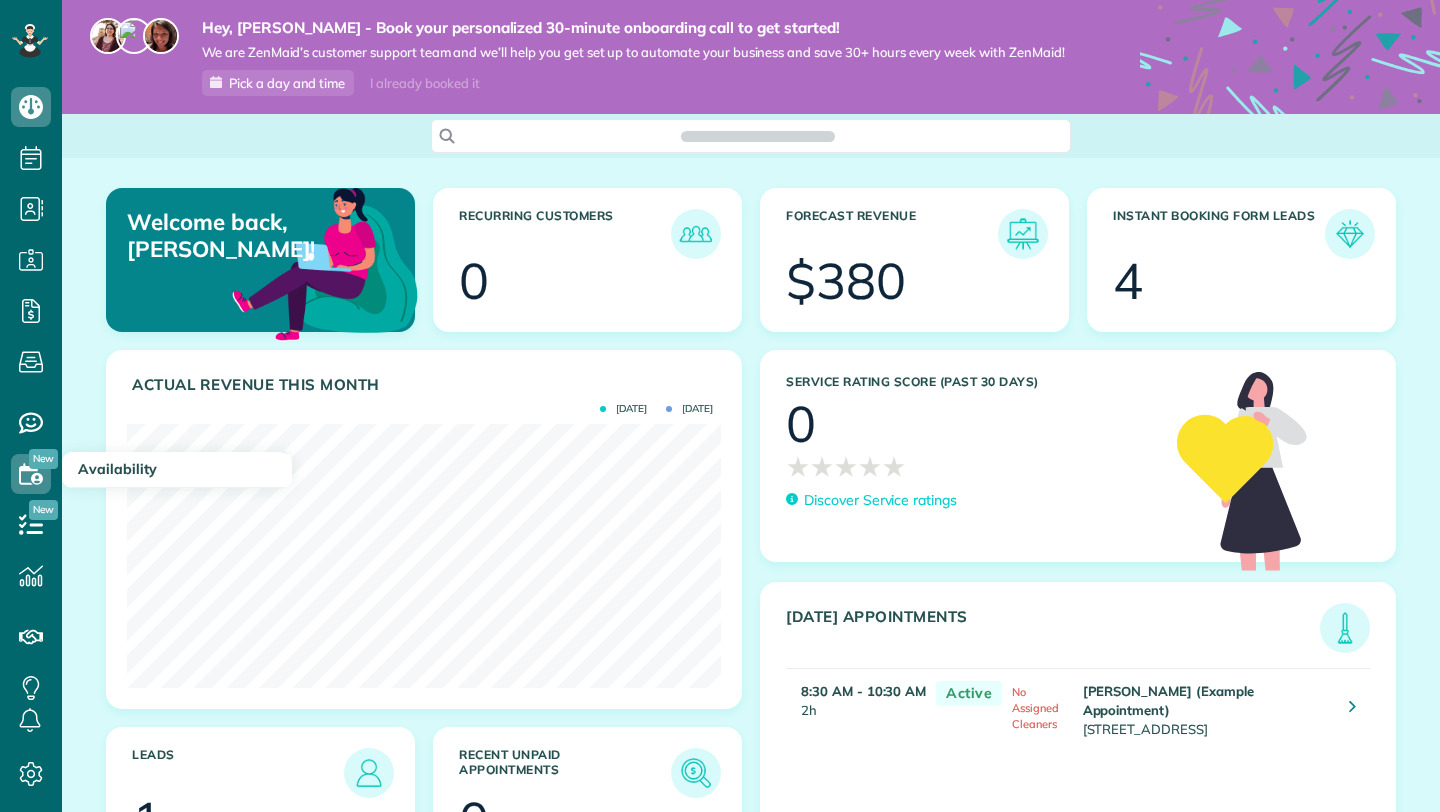 scroll, scrollTop: 0, scrollLeft: 0, axis: both 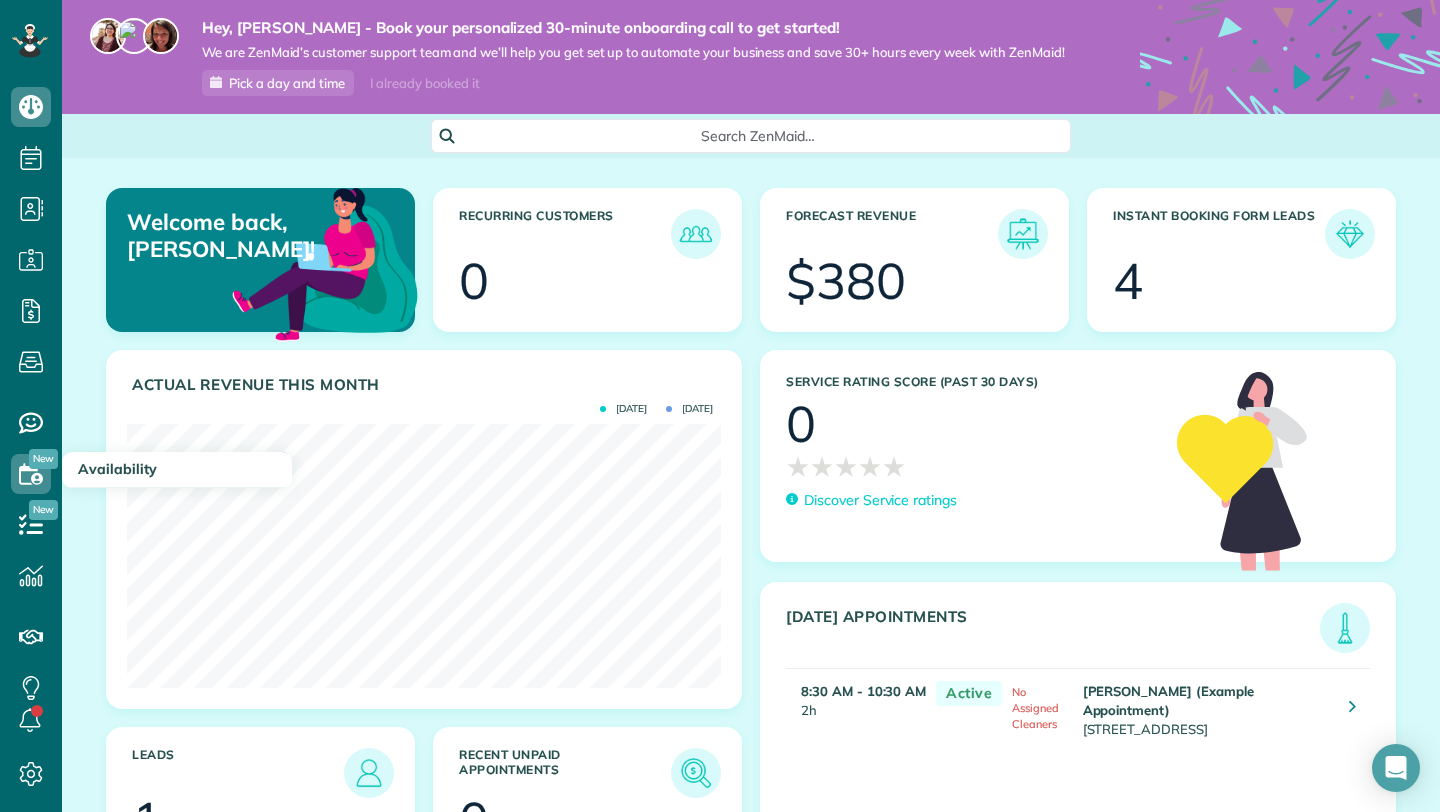 click on "Availability" at bounding box center [117, 469] 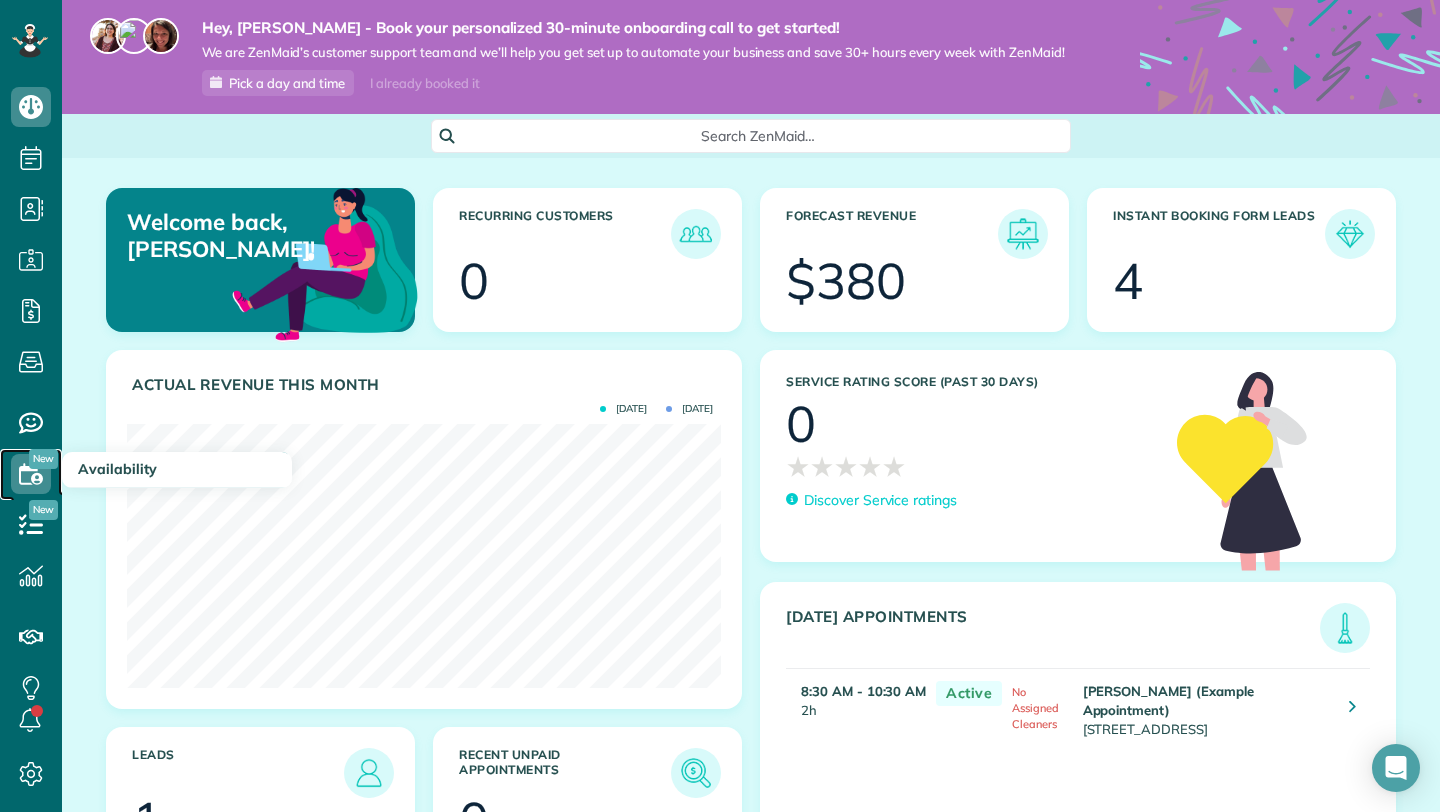 click 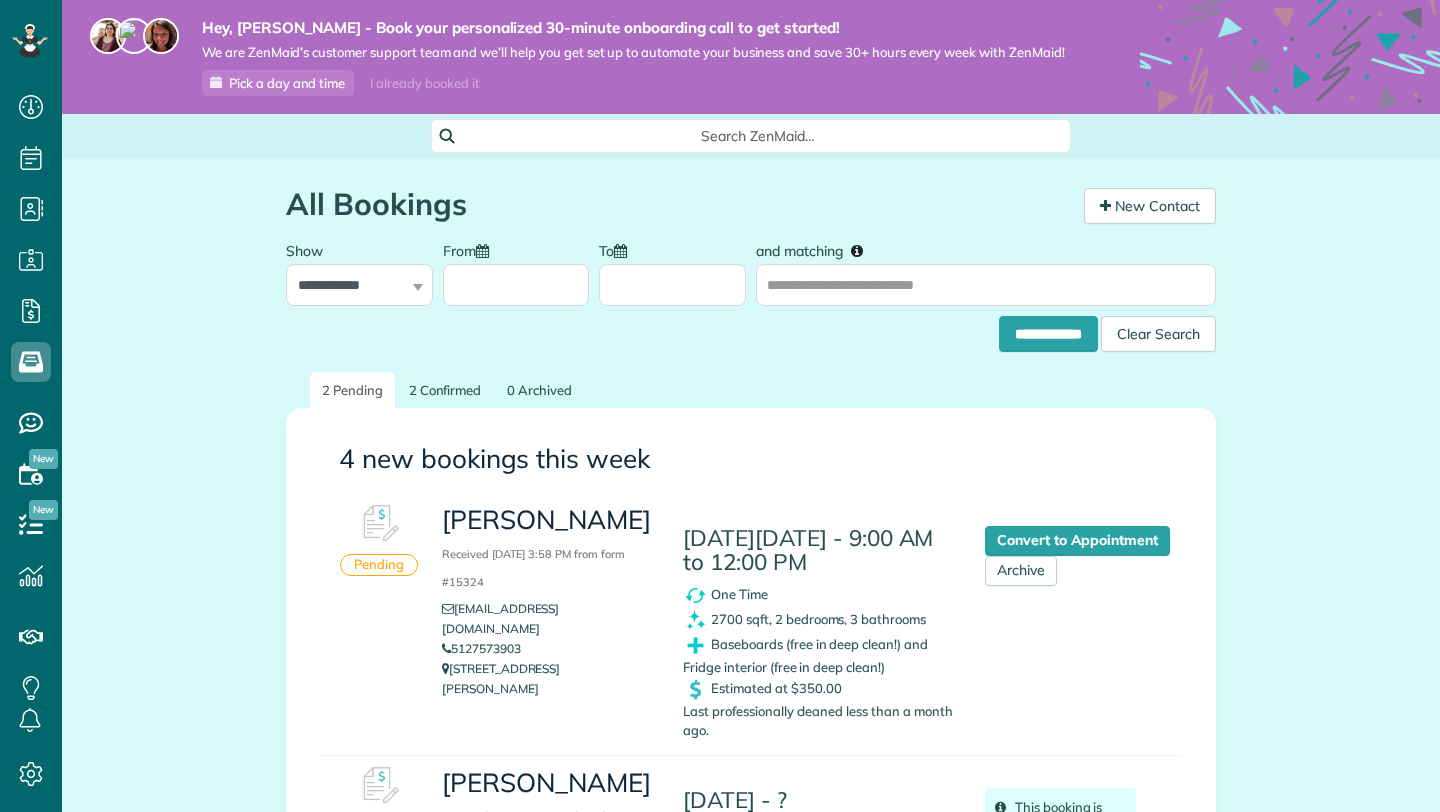 scroll, scrollTop: 0, scrollLeft: 0, axis: both 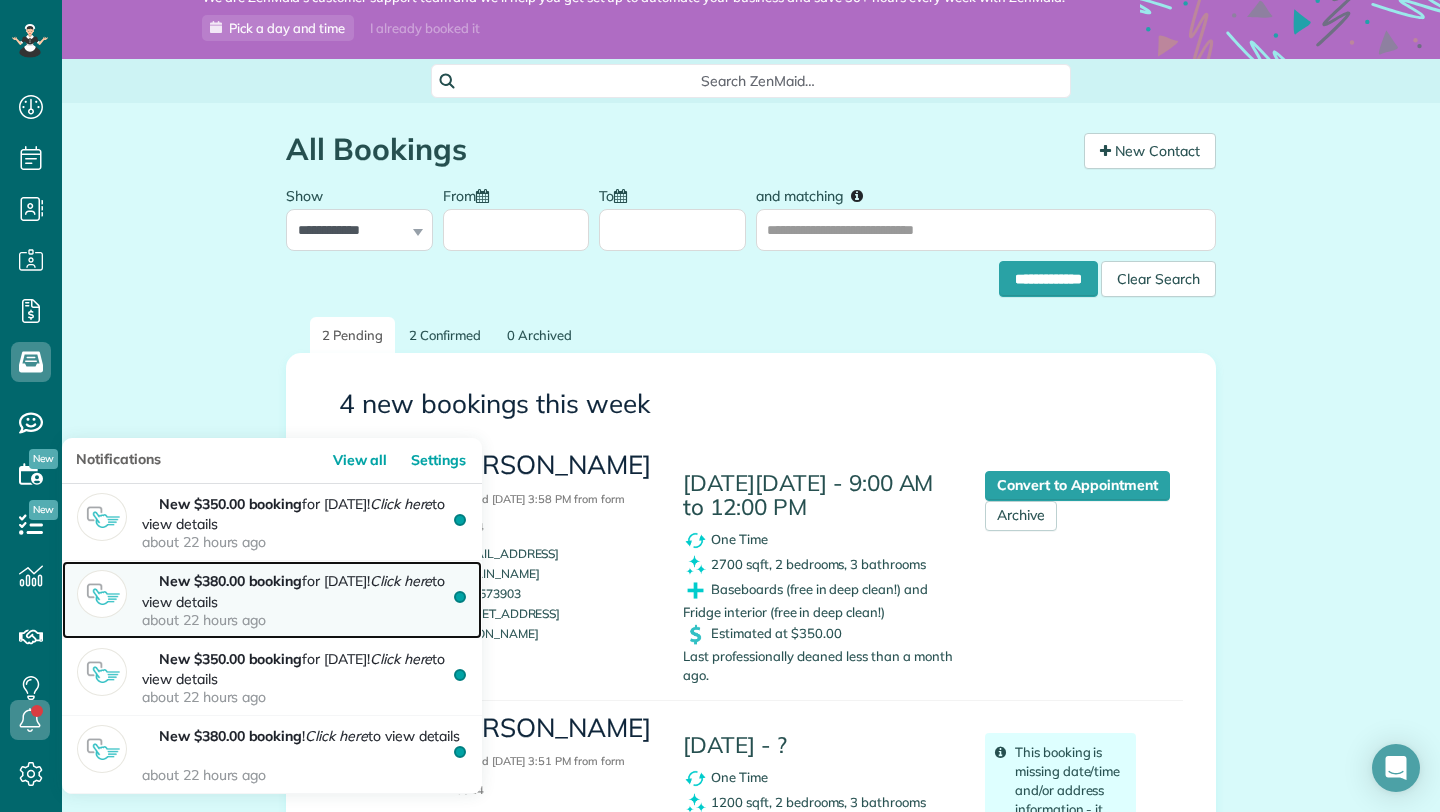 click on "New $380.00 booking  for [DATE]!  Click here  to view details about 22 hours ago" at bounding box center [304, 599] 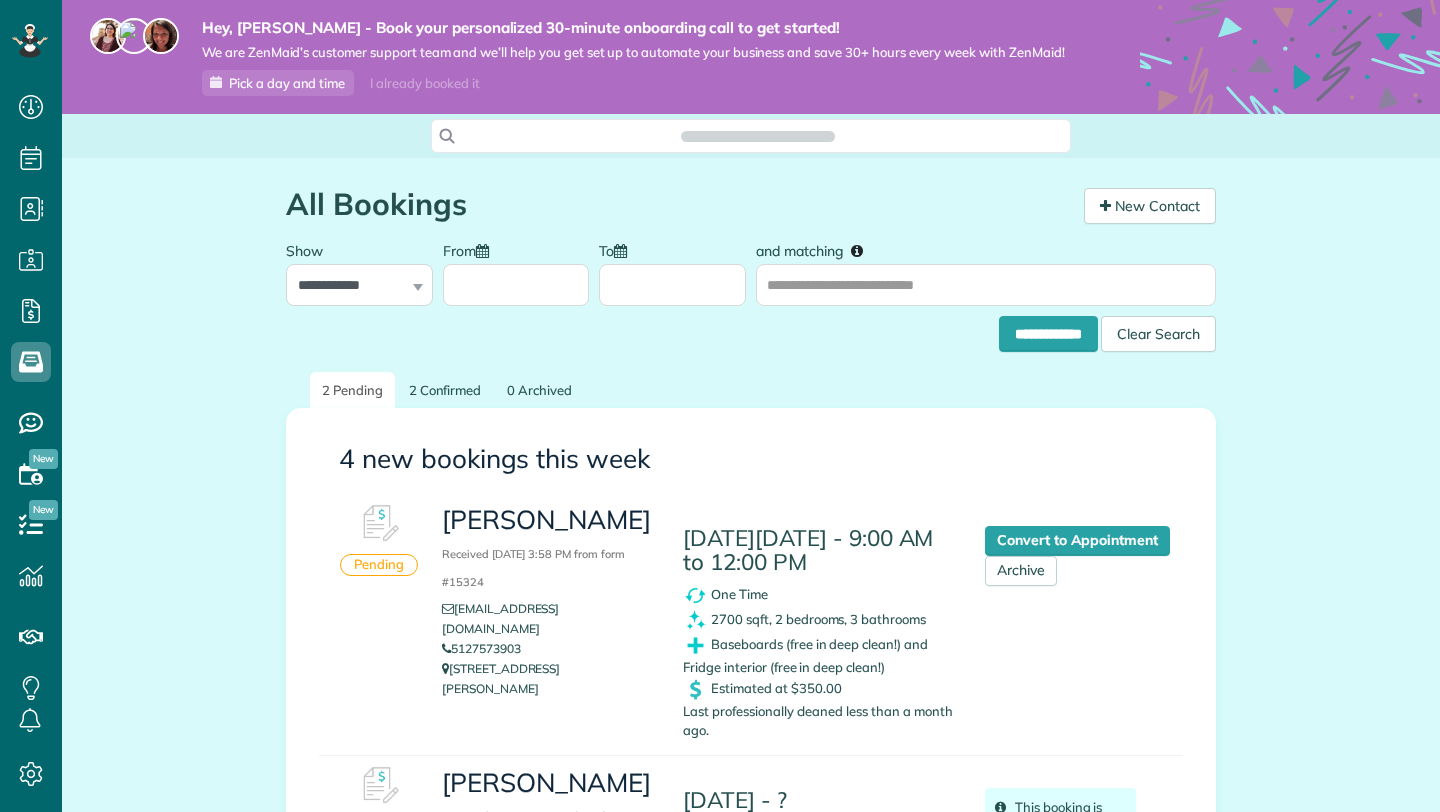 scroll, scrollTop: 0, scrollLeft: 0, axis: both 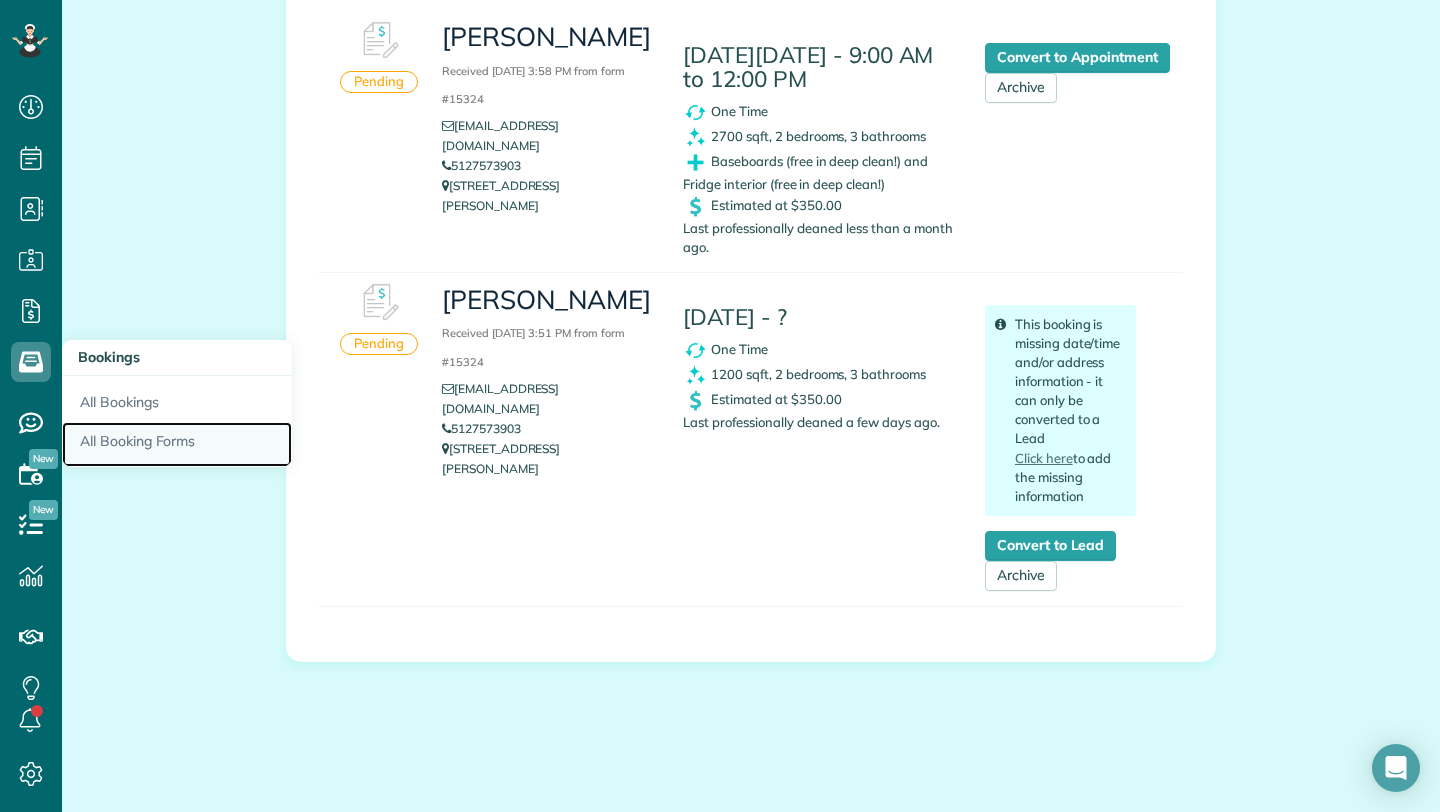 click on "All Booking Forms" at bounding box center [177, 445] 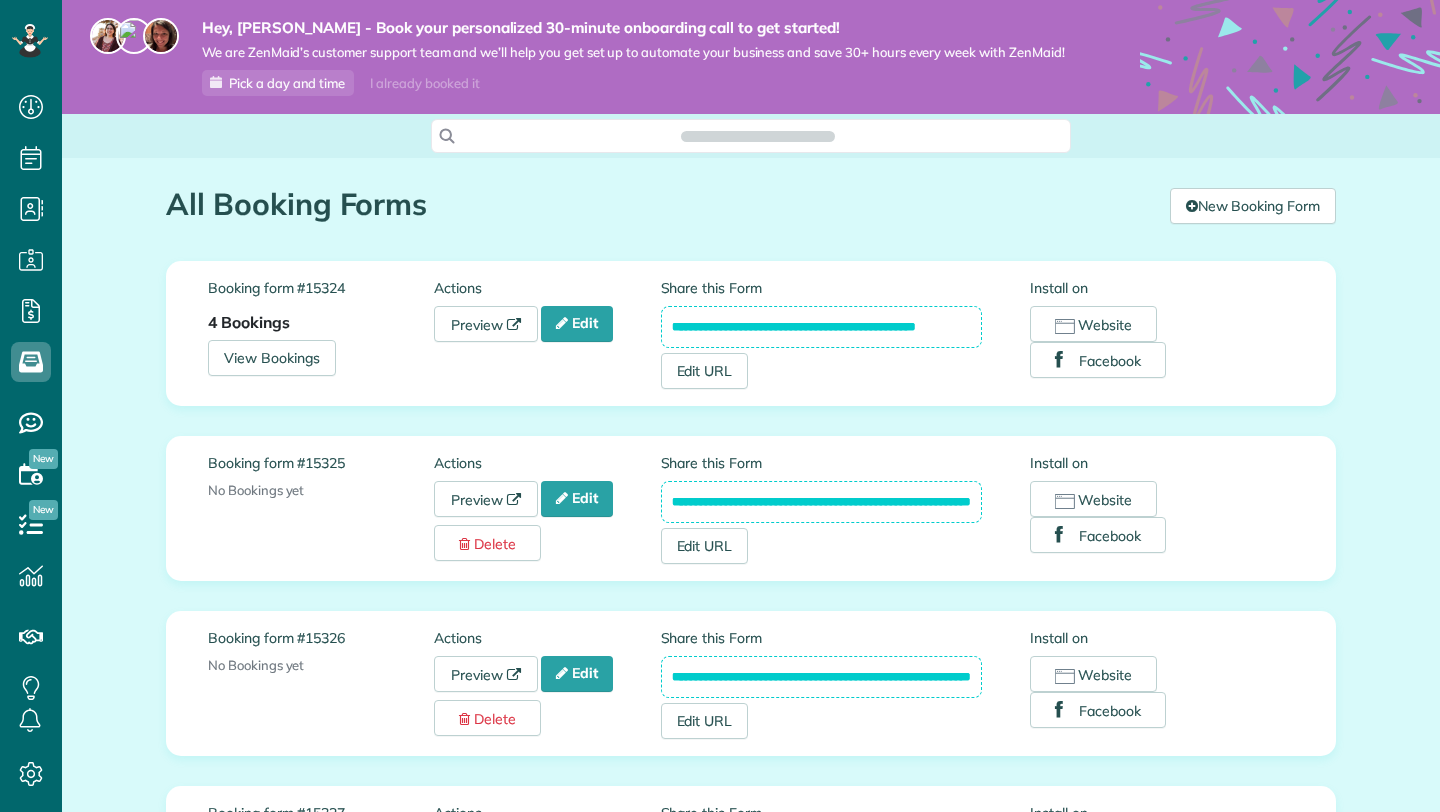 scroll, scrollTop: 0, scrollLeft: 0, axis: both 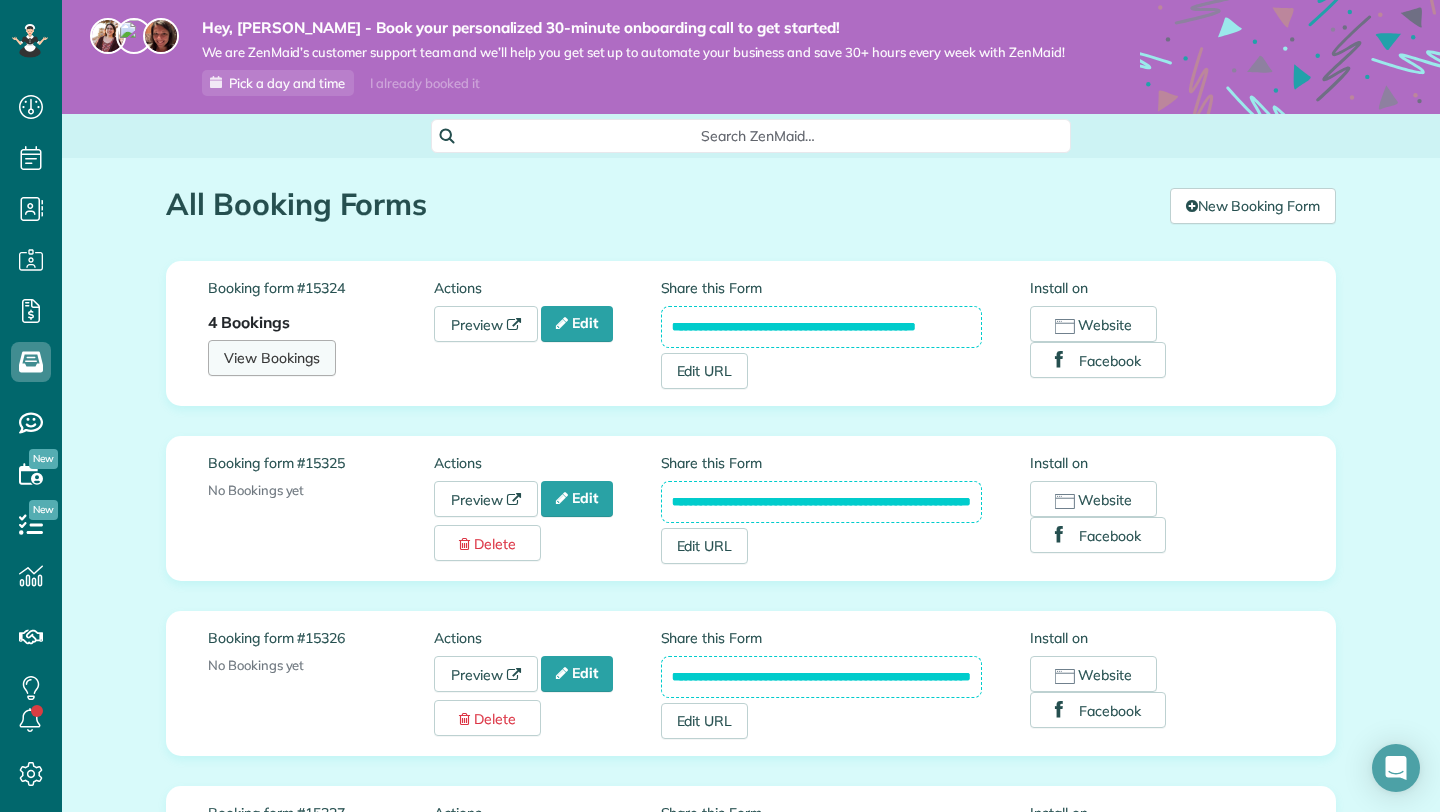 click on "View Bookings" at bounding box center [272, 358] 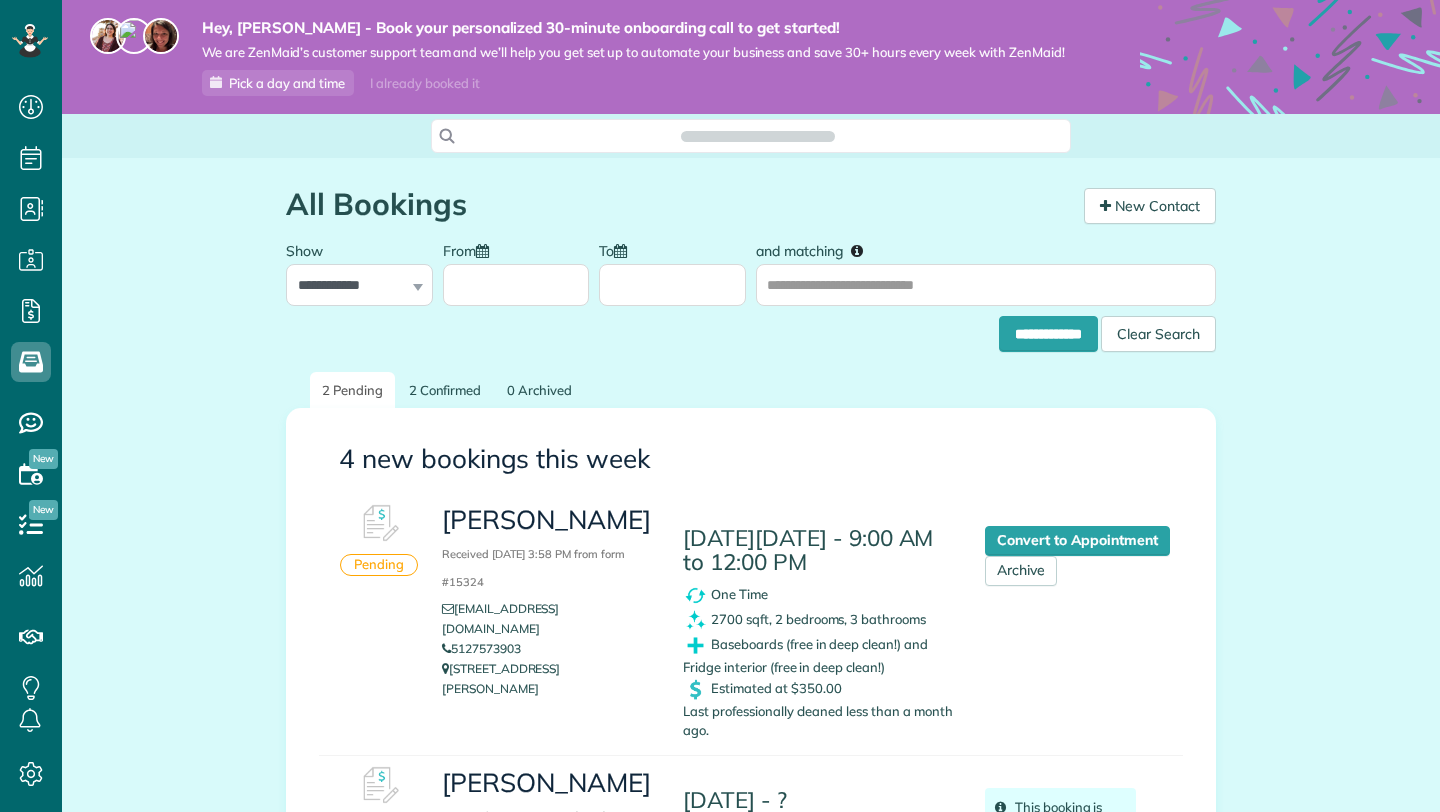 scroll, scrollTop: 0, scrollLeft: 0, axis: both 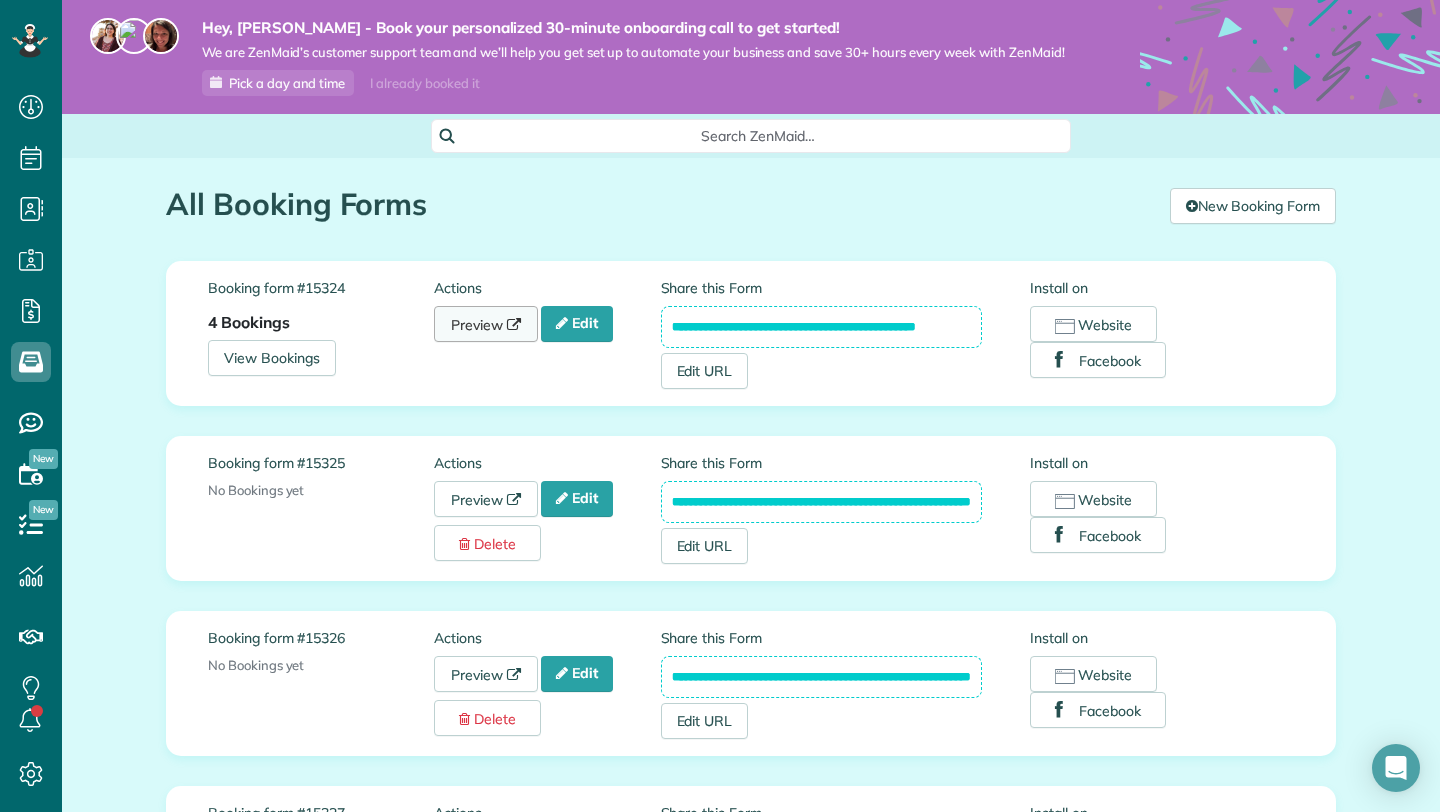 click on "Preview" at bounding box center [486, 324] 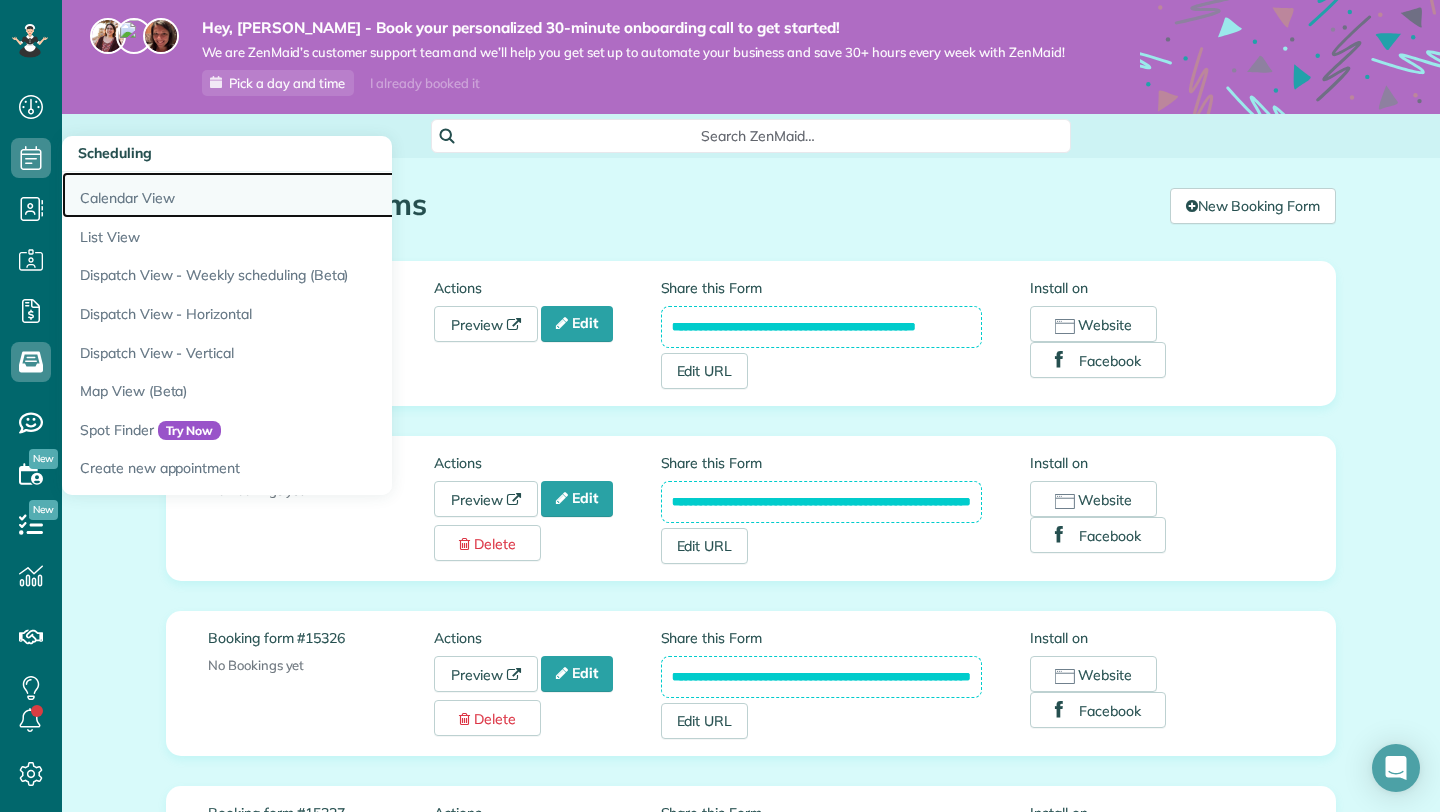 click on "Calendar View" at bounding box center [312, 195] 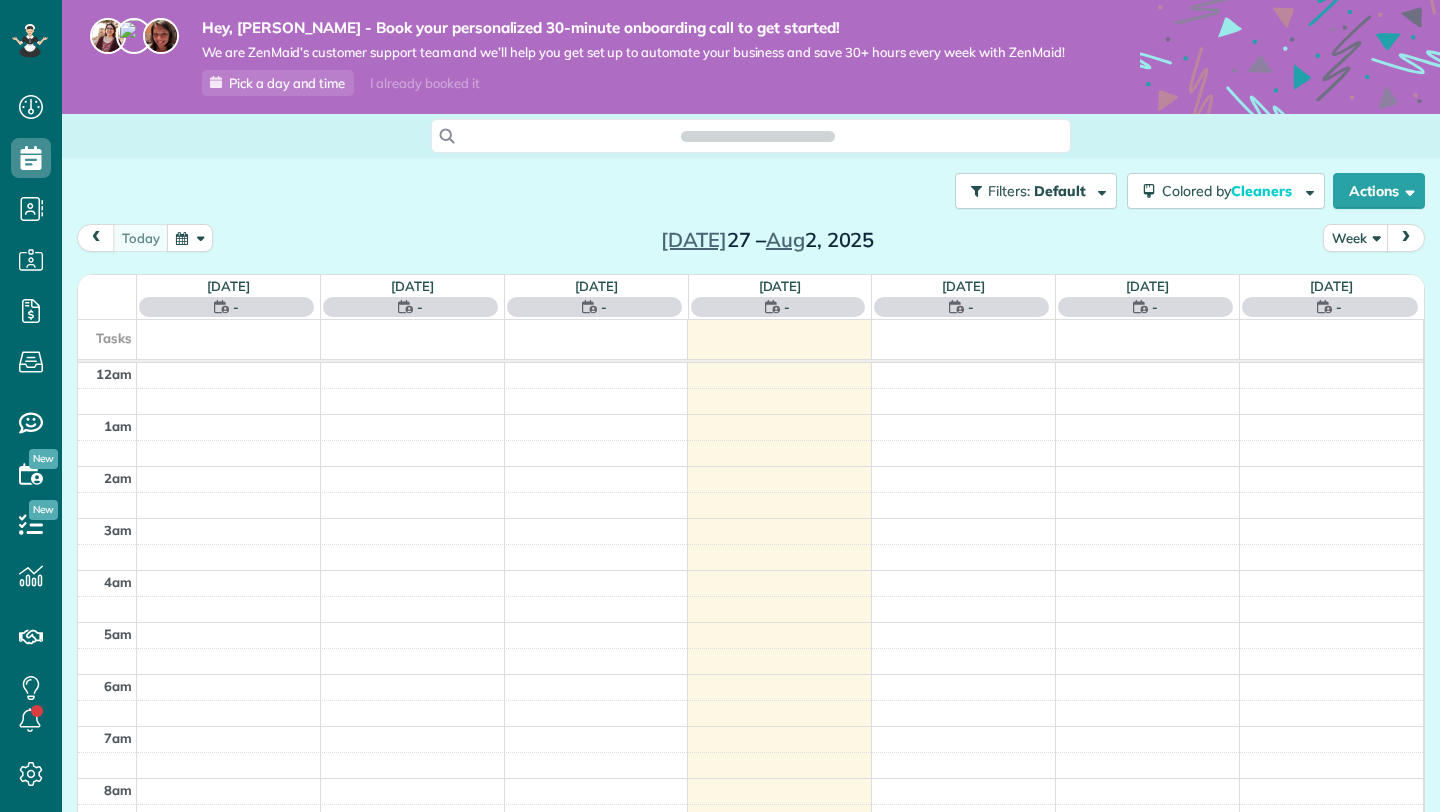 scroll, scrollTop: 0, scrollLeft: 0, axis: both 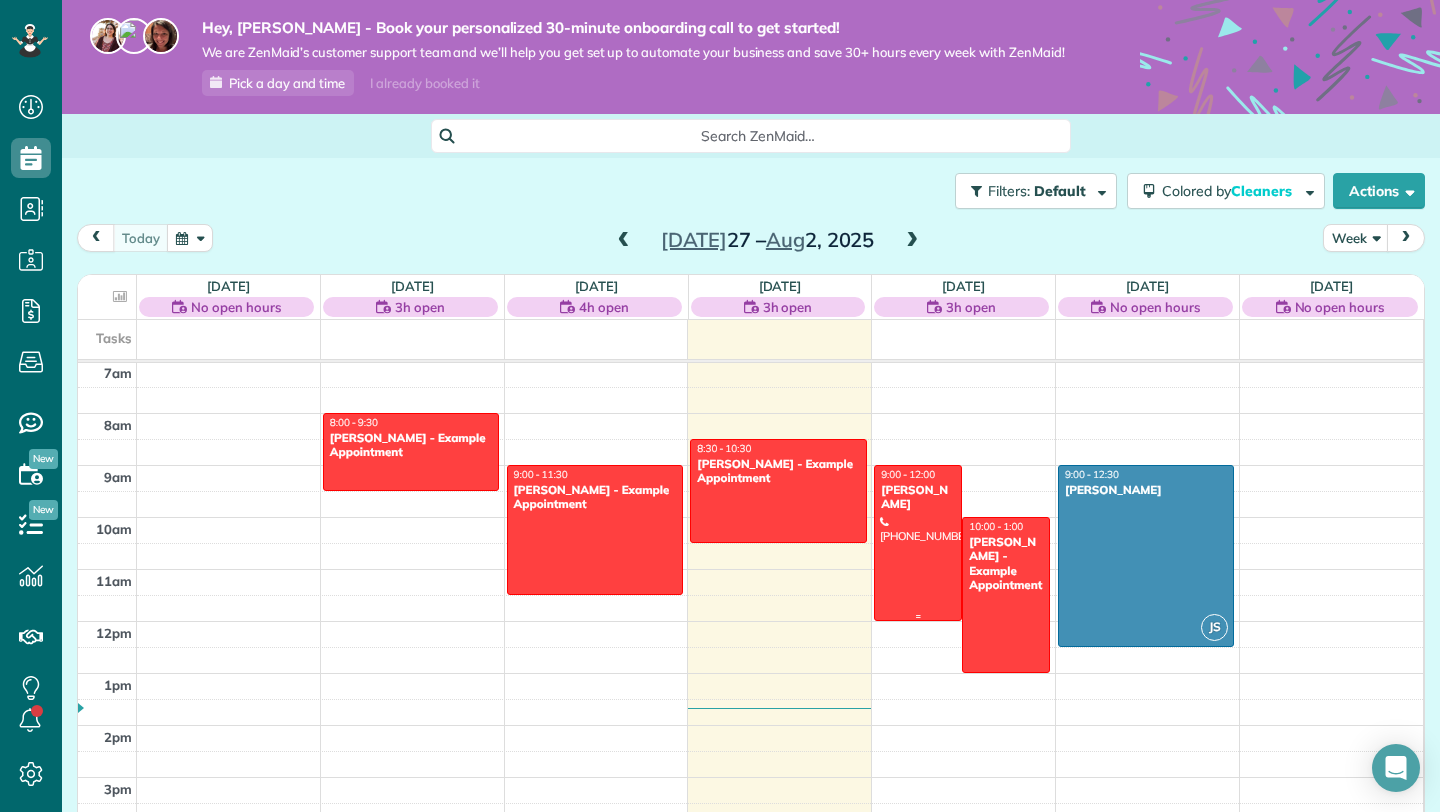 click at bounding box center [918, 543] 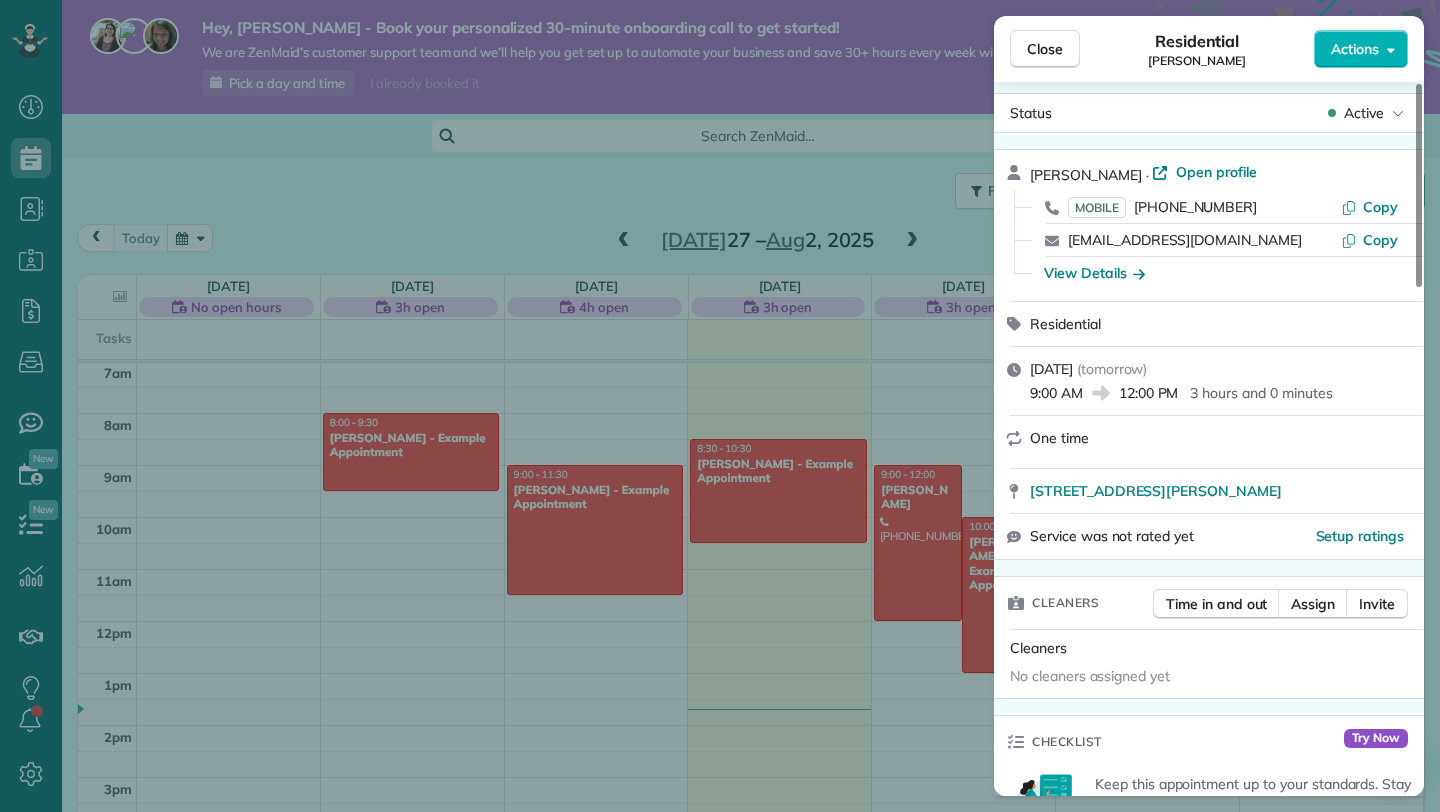 scroll, scrollTop: 0, scrollLeft: 0, axis: both 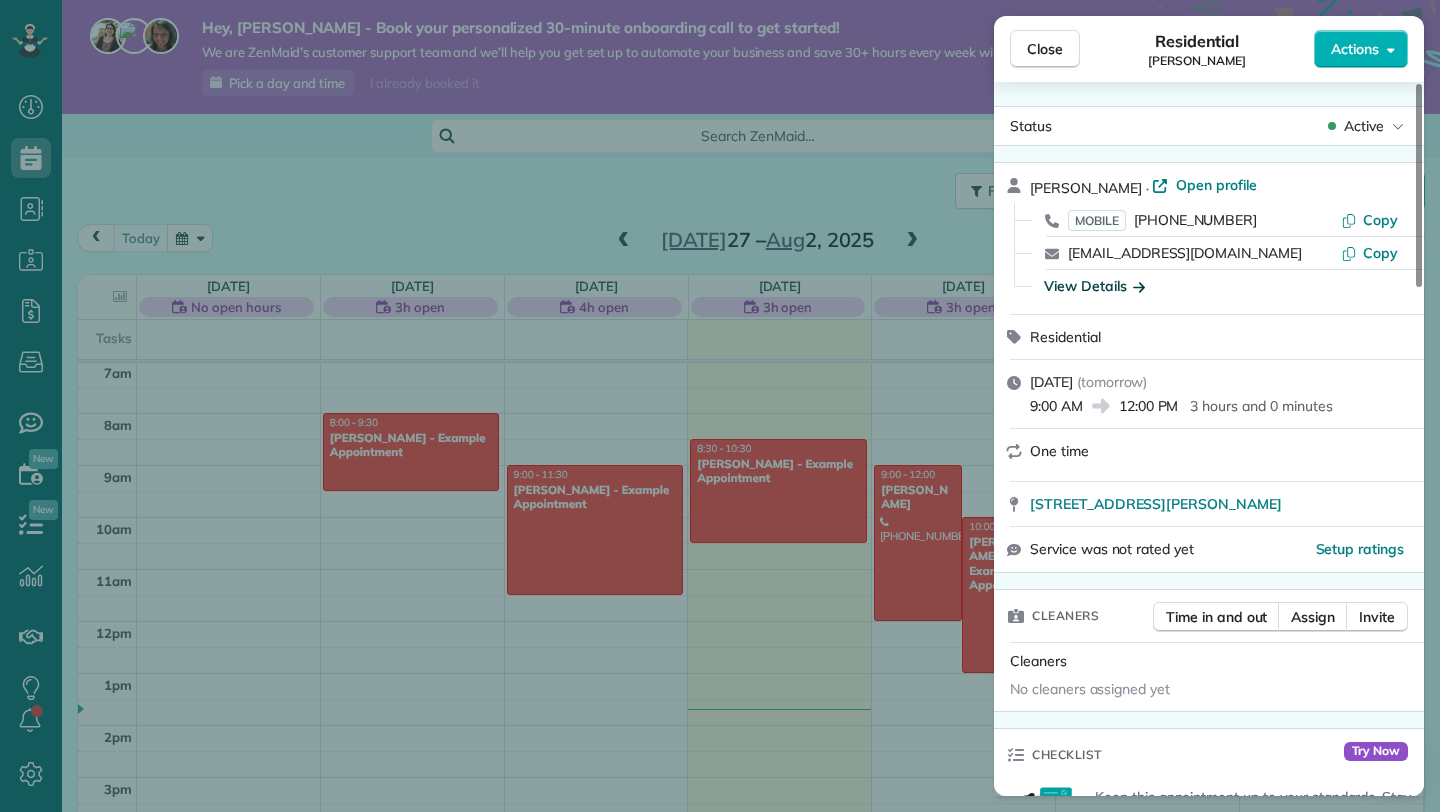 click on "View Details" at bounding box center [1094, 286] 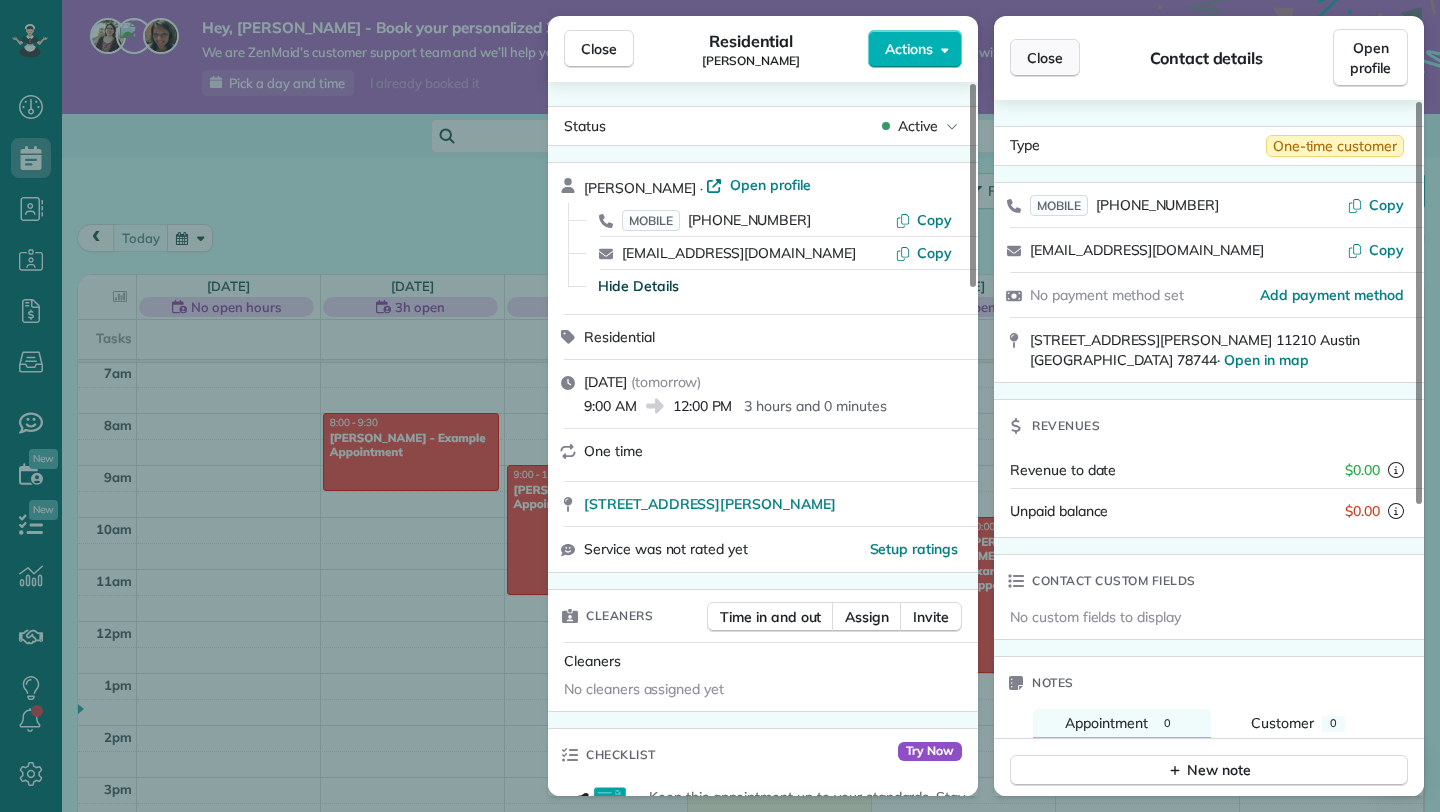 click on "Close" at bounding box center (1045, 58) 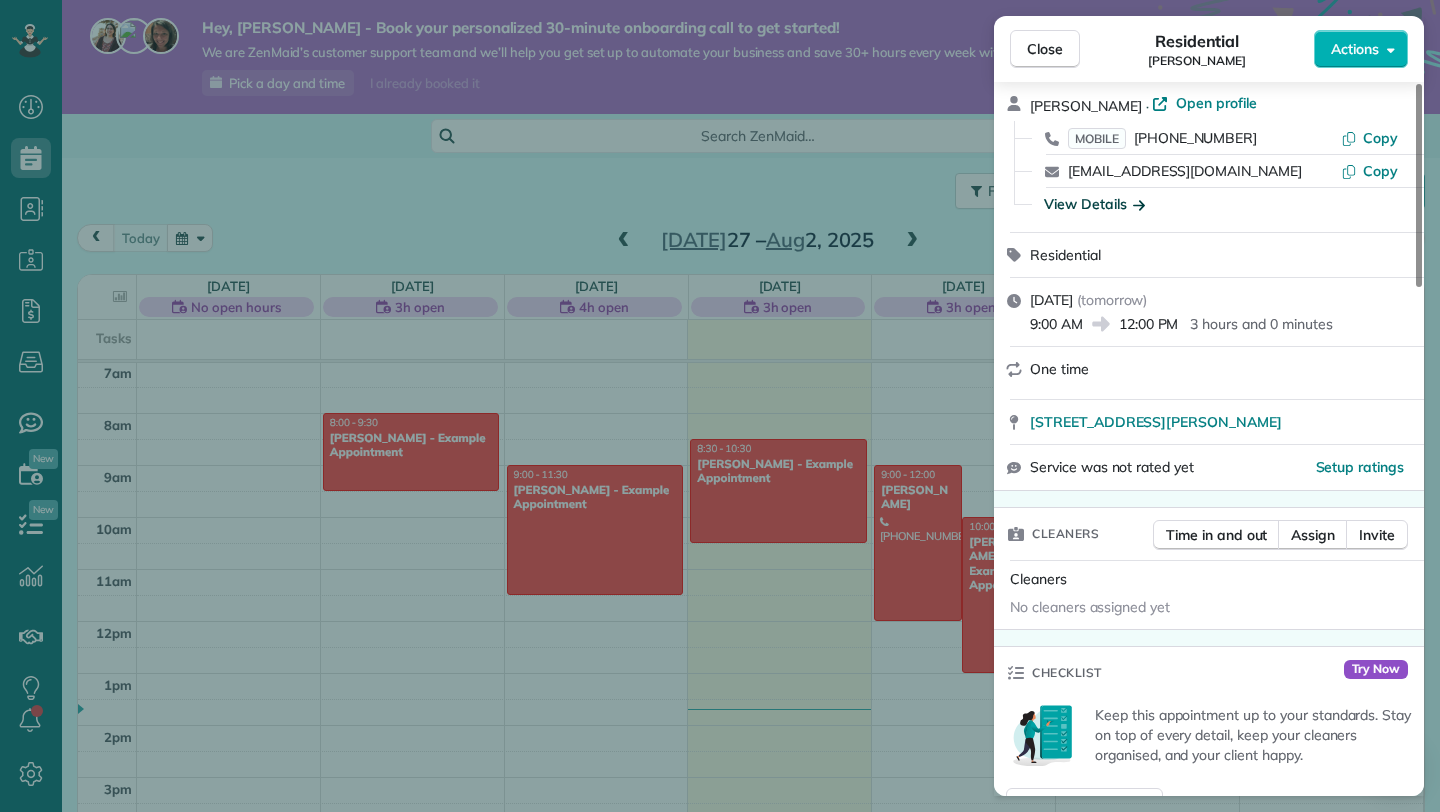 scroll, scrollTop: 132, scrollLeft: 0, axis: vertical 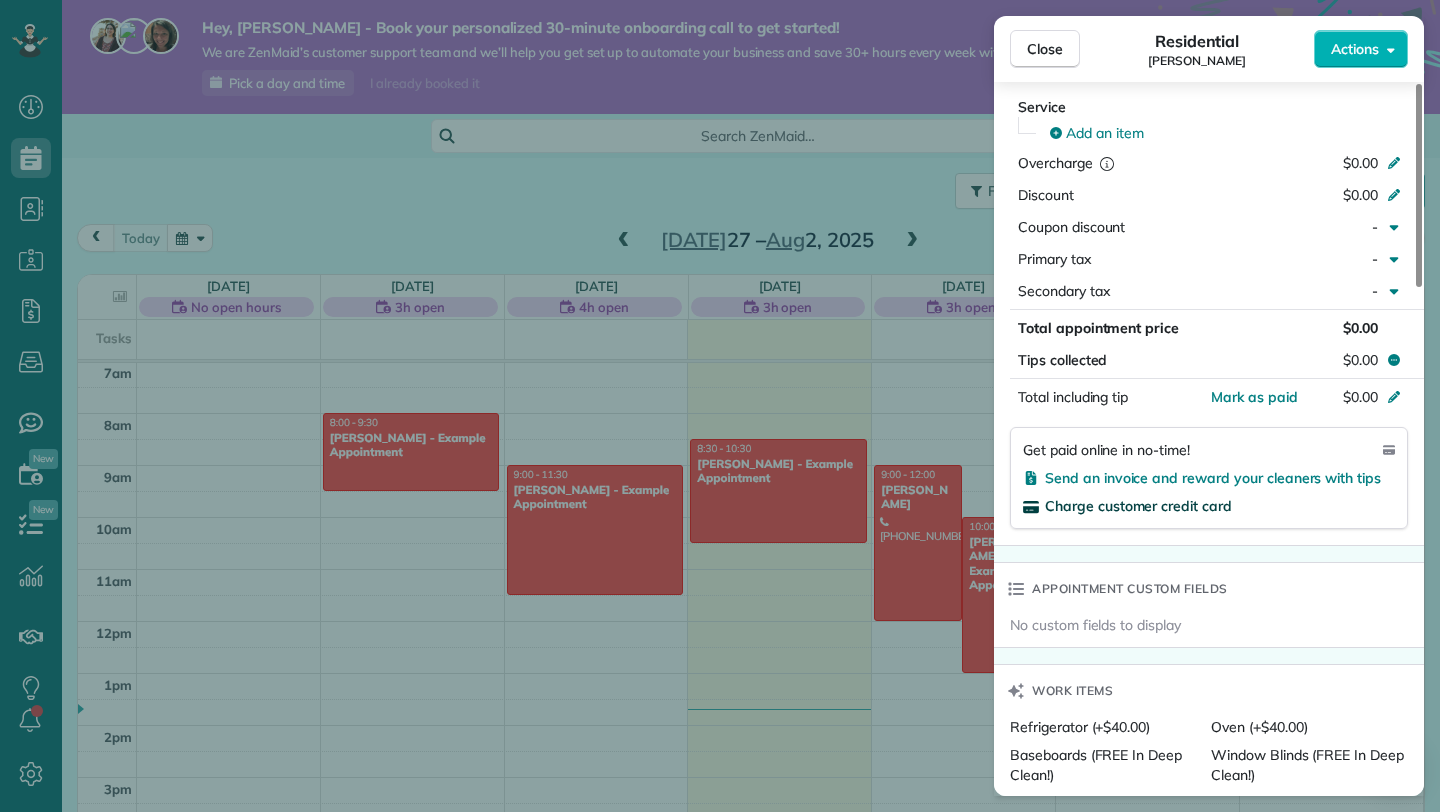 click on "Charge customer credit card" at bounding box center [1138, 506] 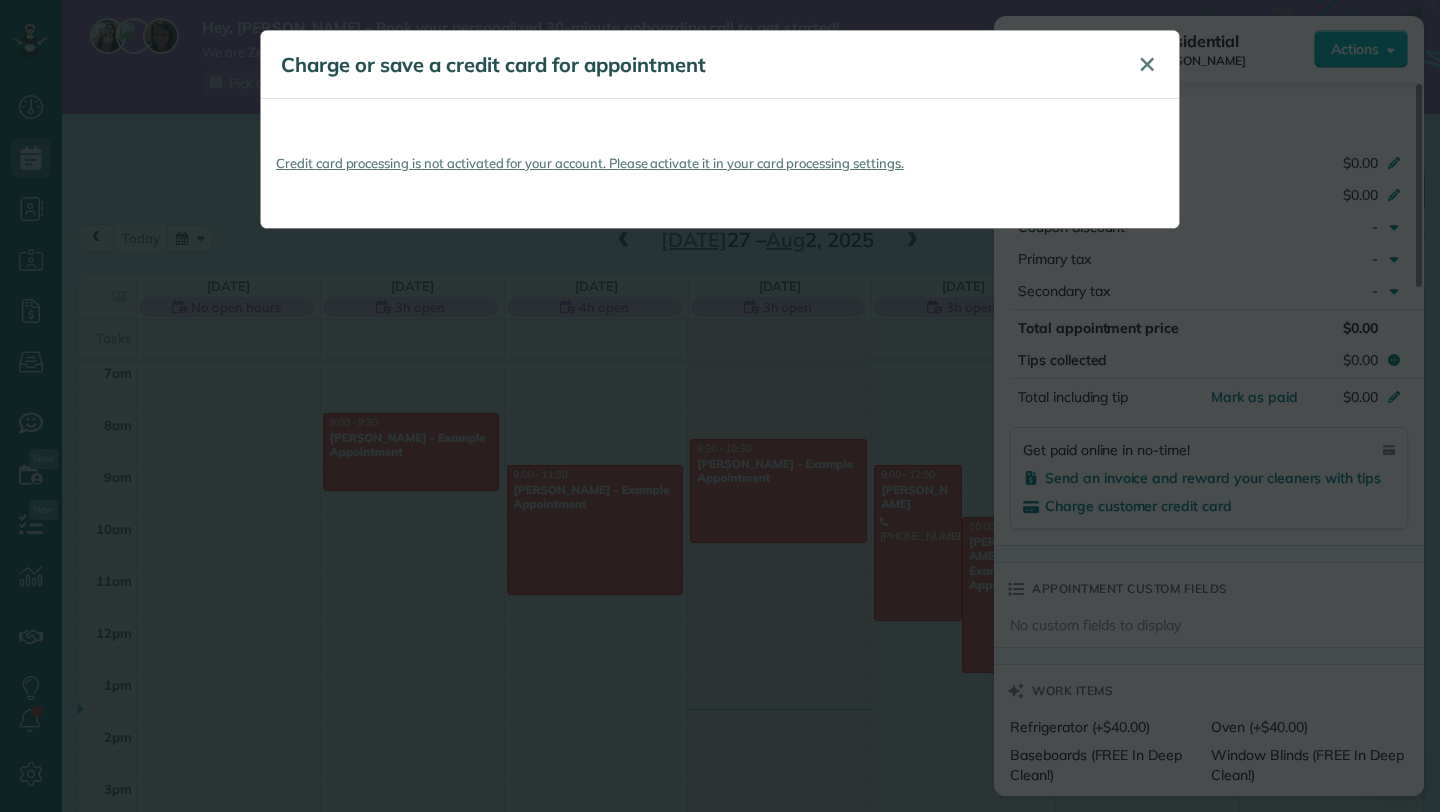 click on "✕" at bounding box center [1147, 64] 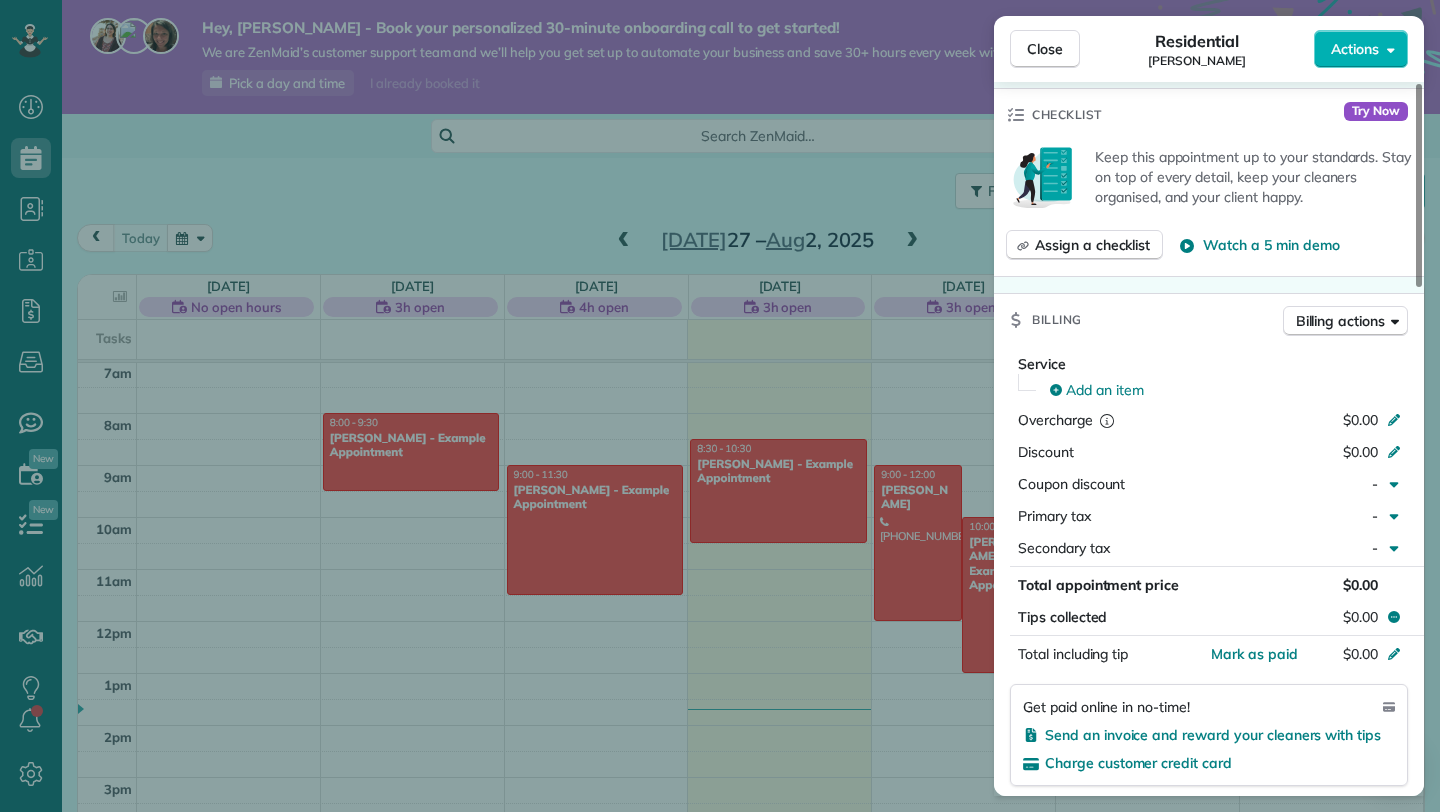 scroll, scrollTop: 720, scrollLeft: 0, axis: vertical 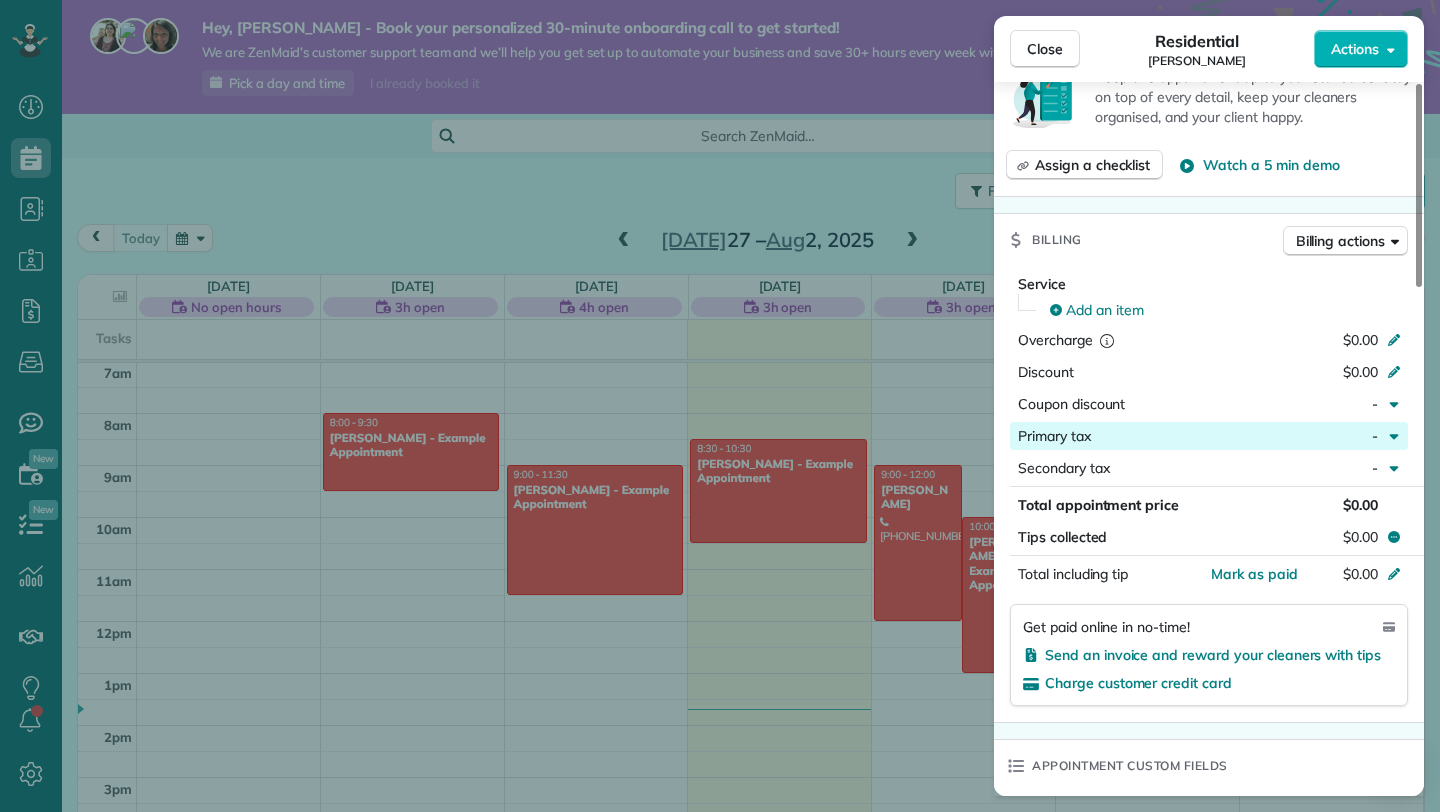 click on "Primary tax" at bounding box center (1158, 436) 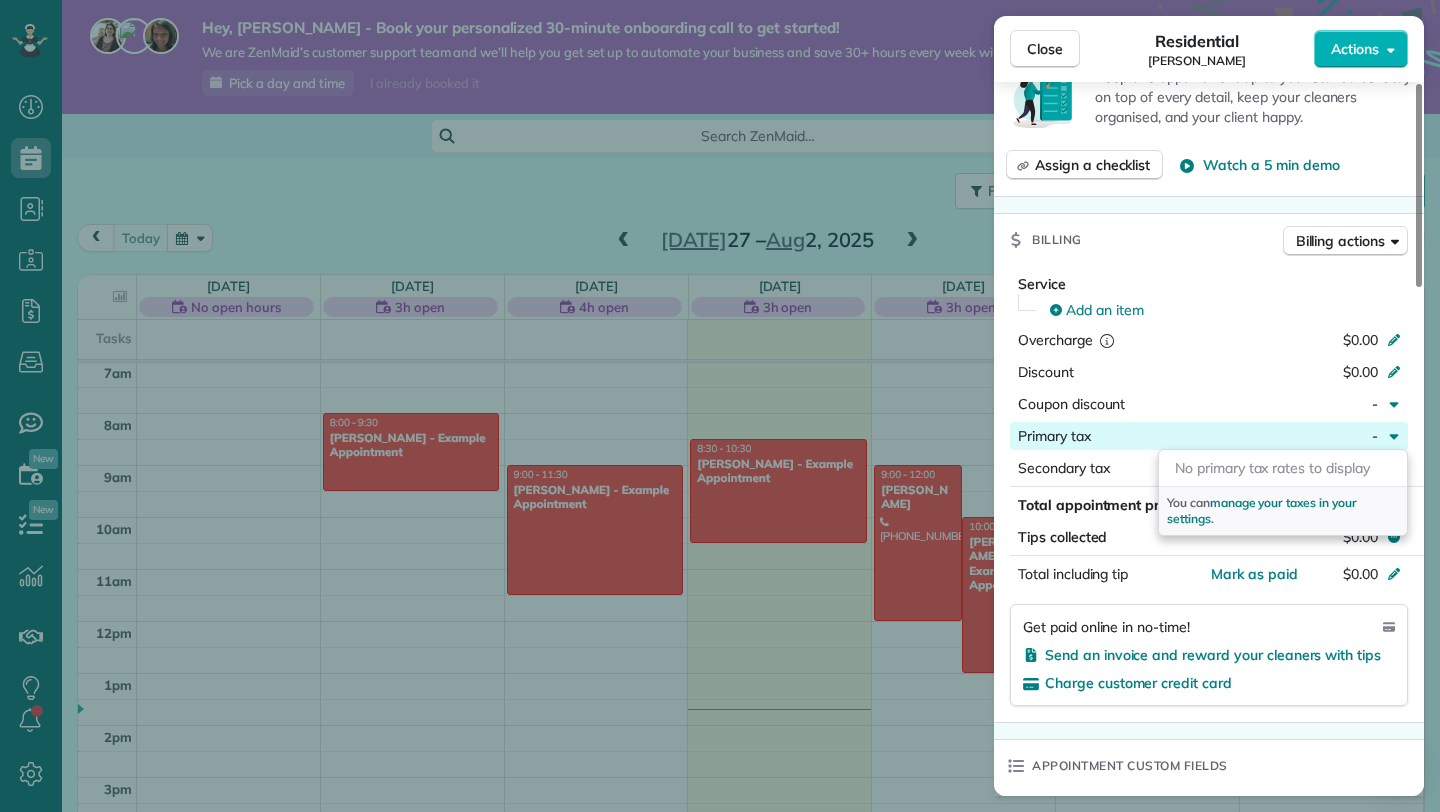 click on "Primary tax" at bounding box center (1158, 436) 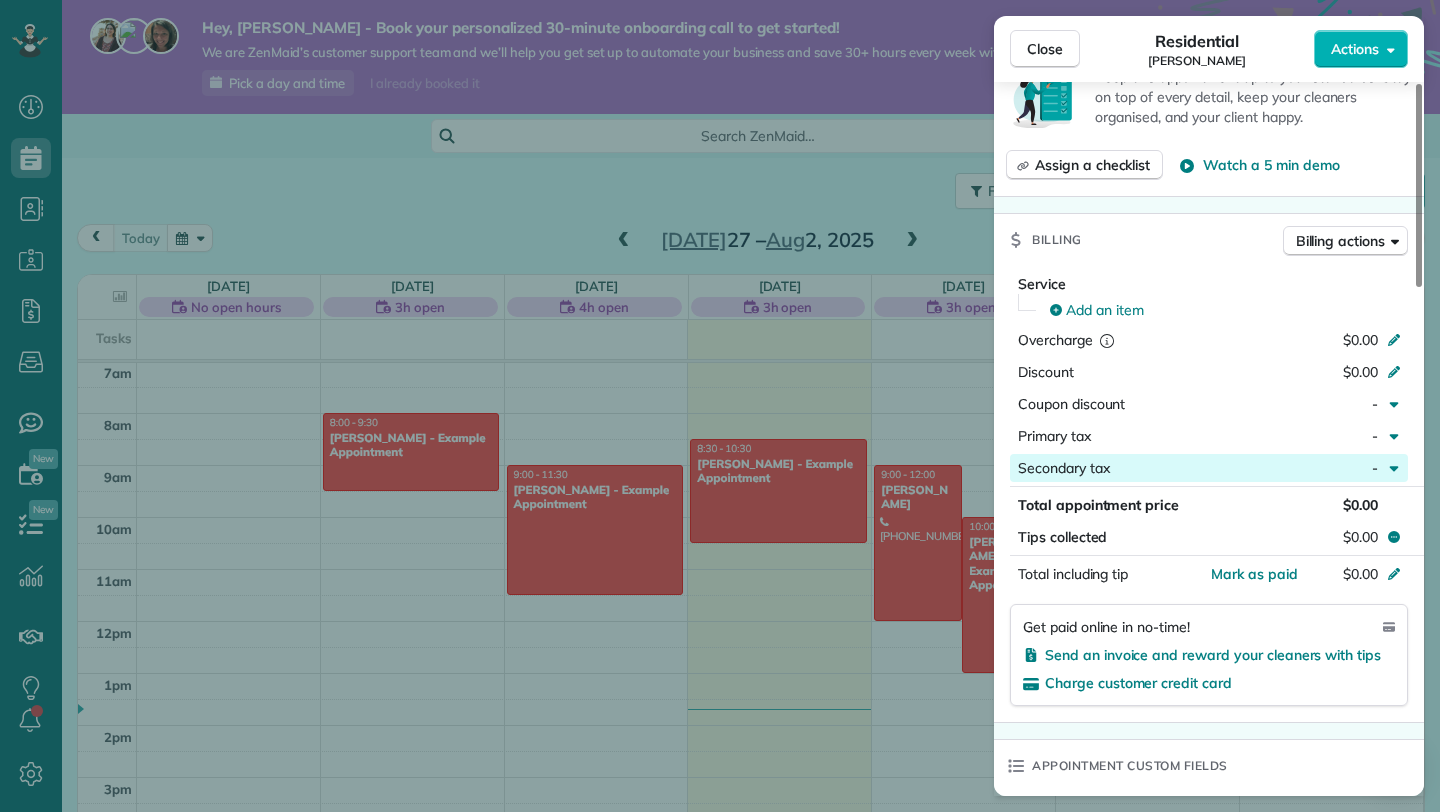 click on "Secondary tax" at bounding box center (1158, 468) 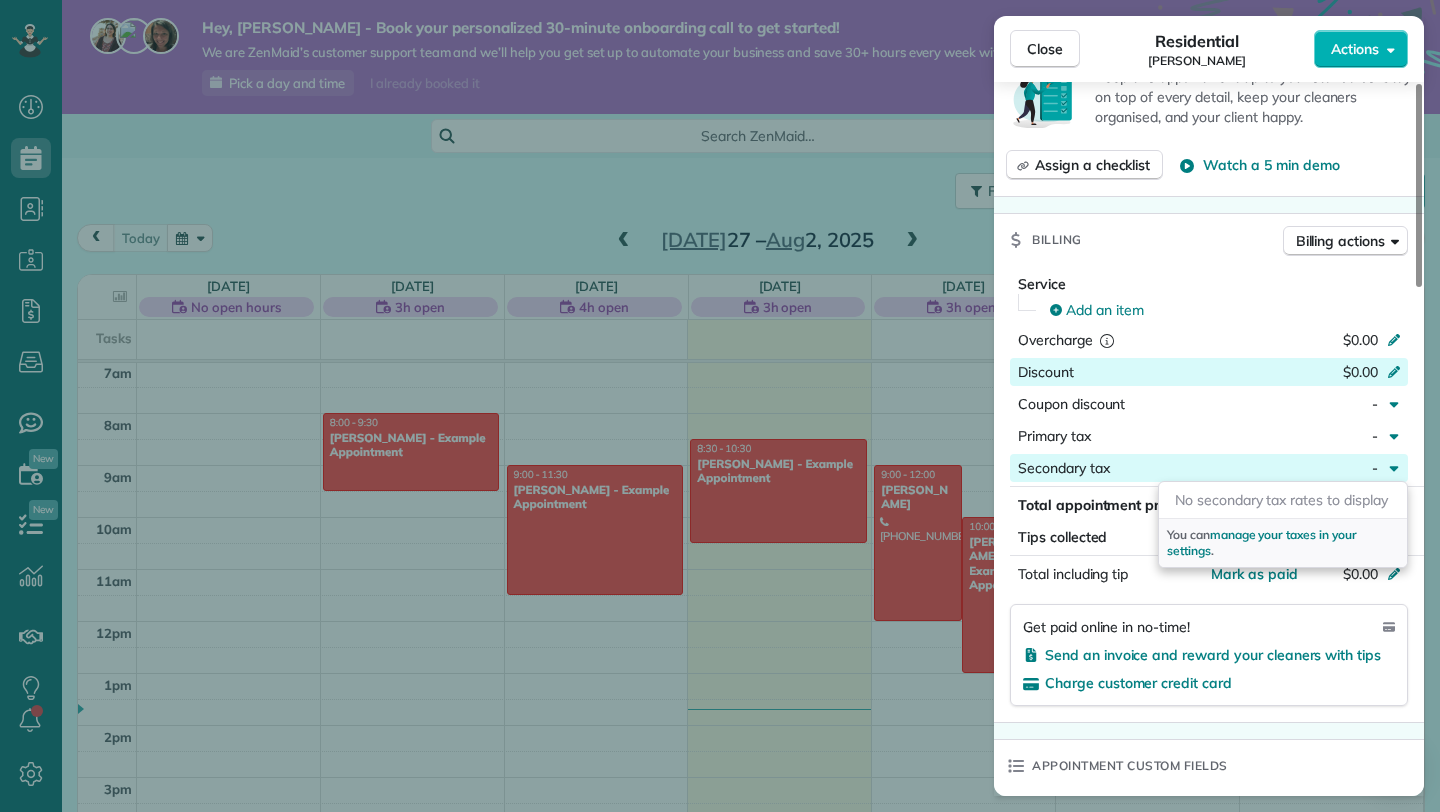click on "Discount" at bounding box center (1104, 374) 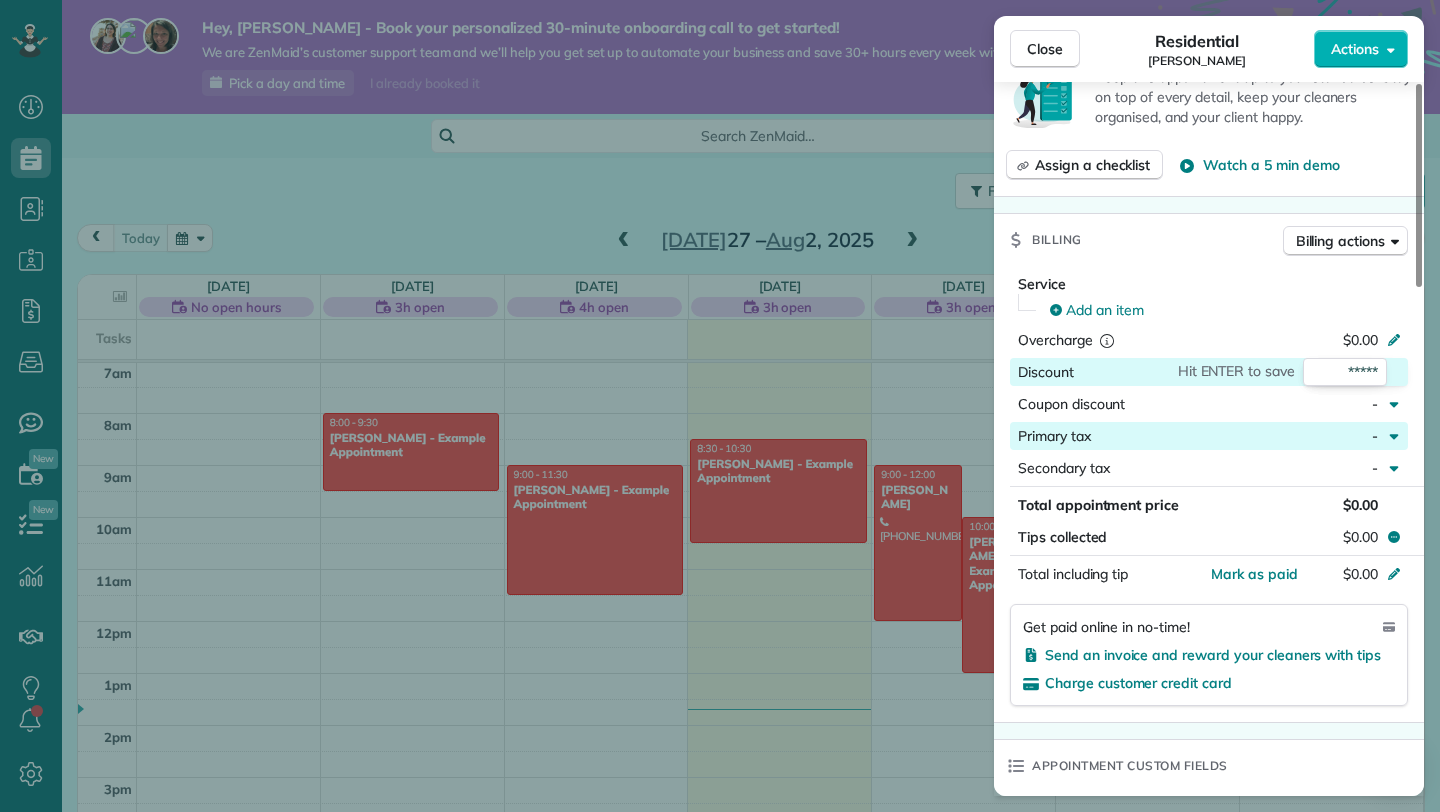 click on "Primary tax" at bounding box center (1158, 436) 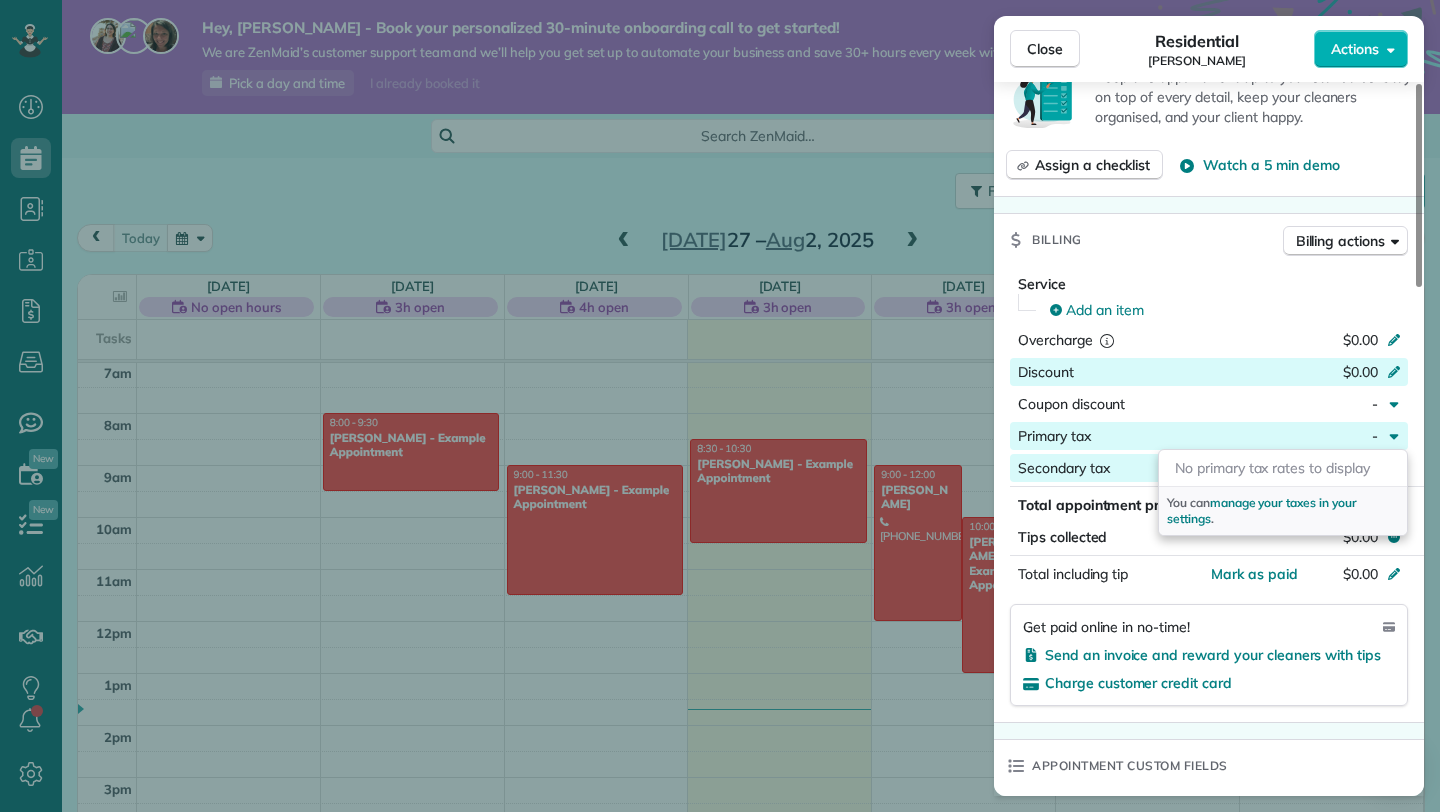 click on "Secondary tax" at bounding box center (1158, 468) 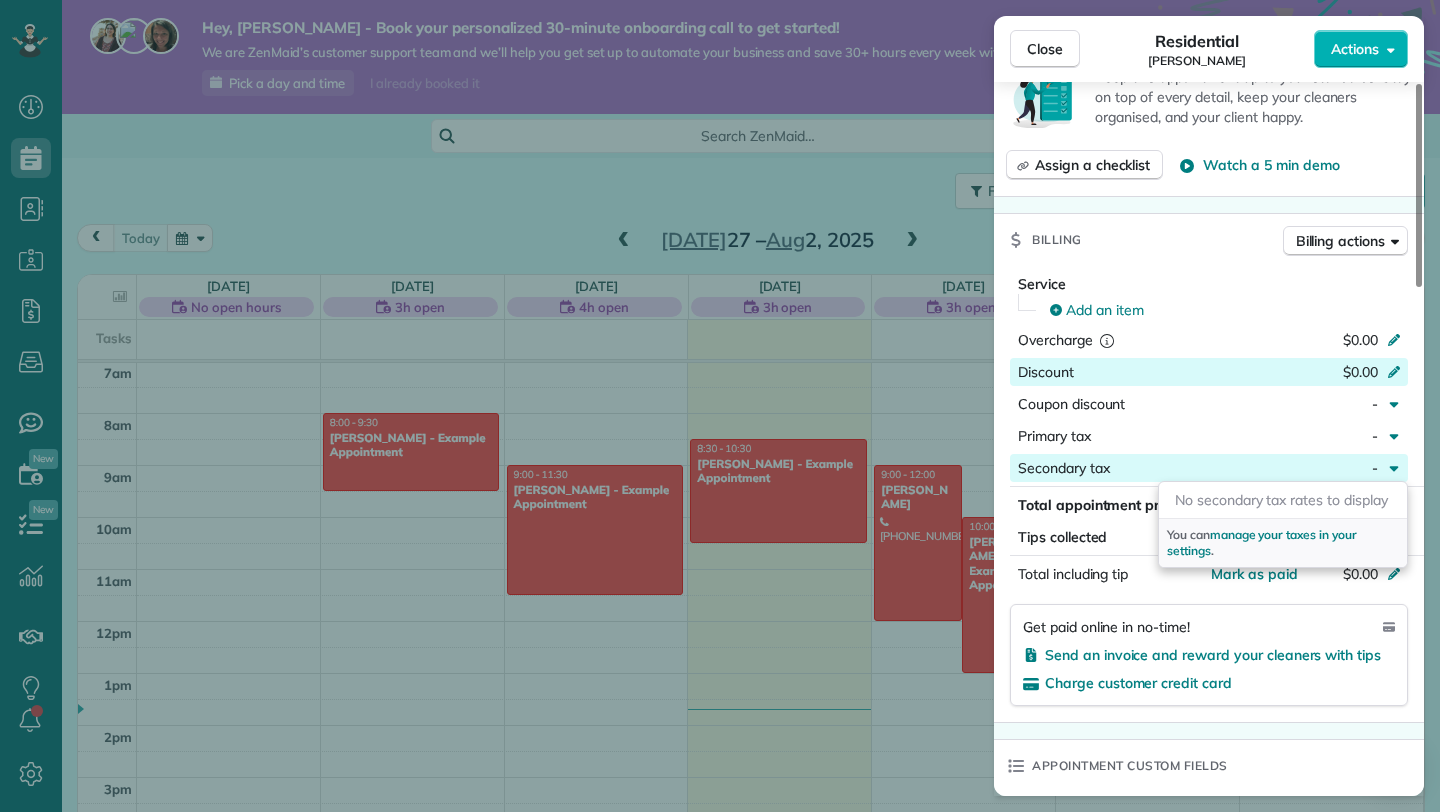 click on "Total appointment price" at bounding box center [1098, 505] 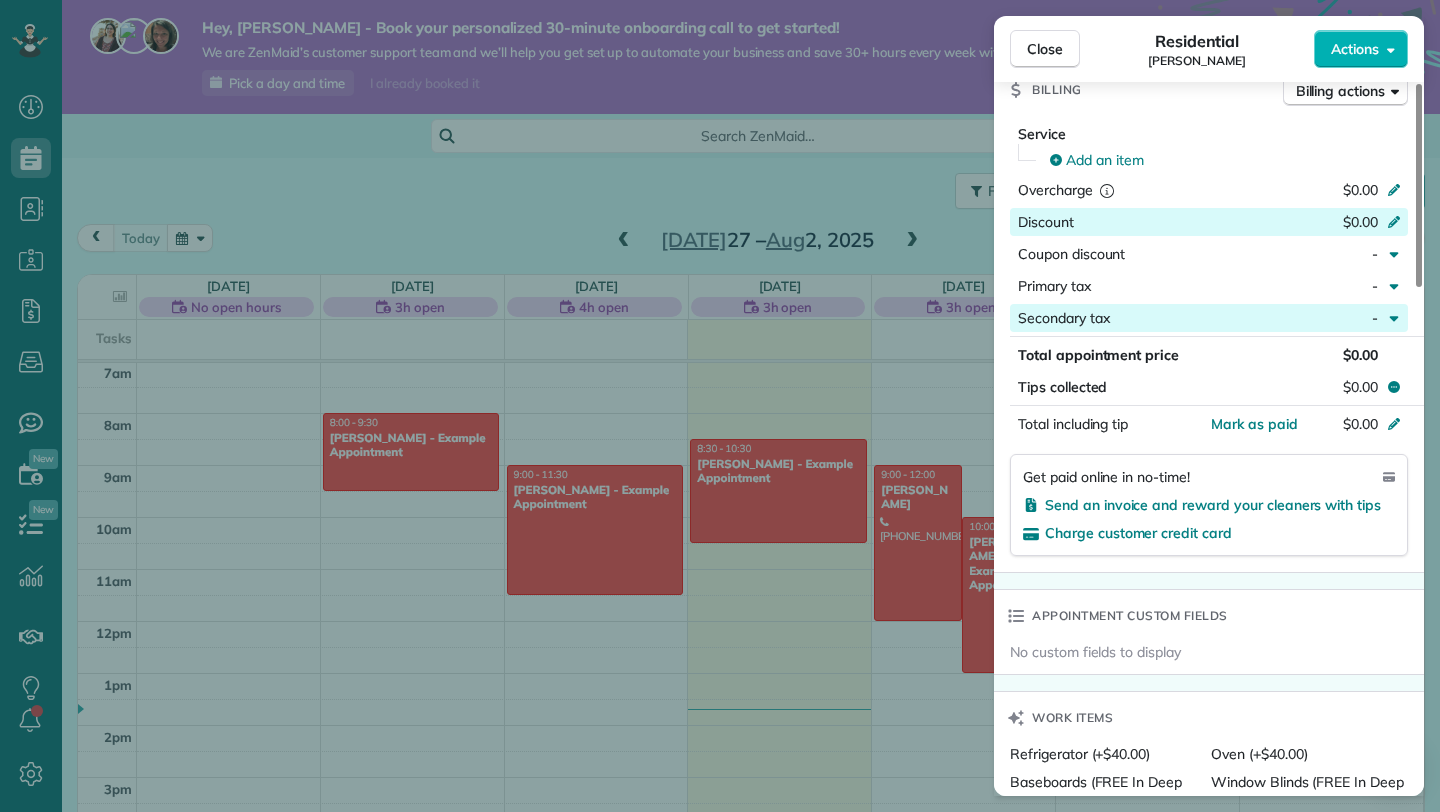 scroll, scrollTop: 828, scrollLeft: 0, axis: vertical 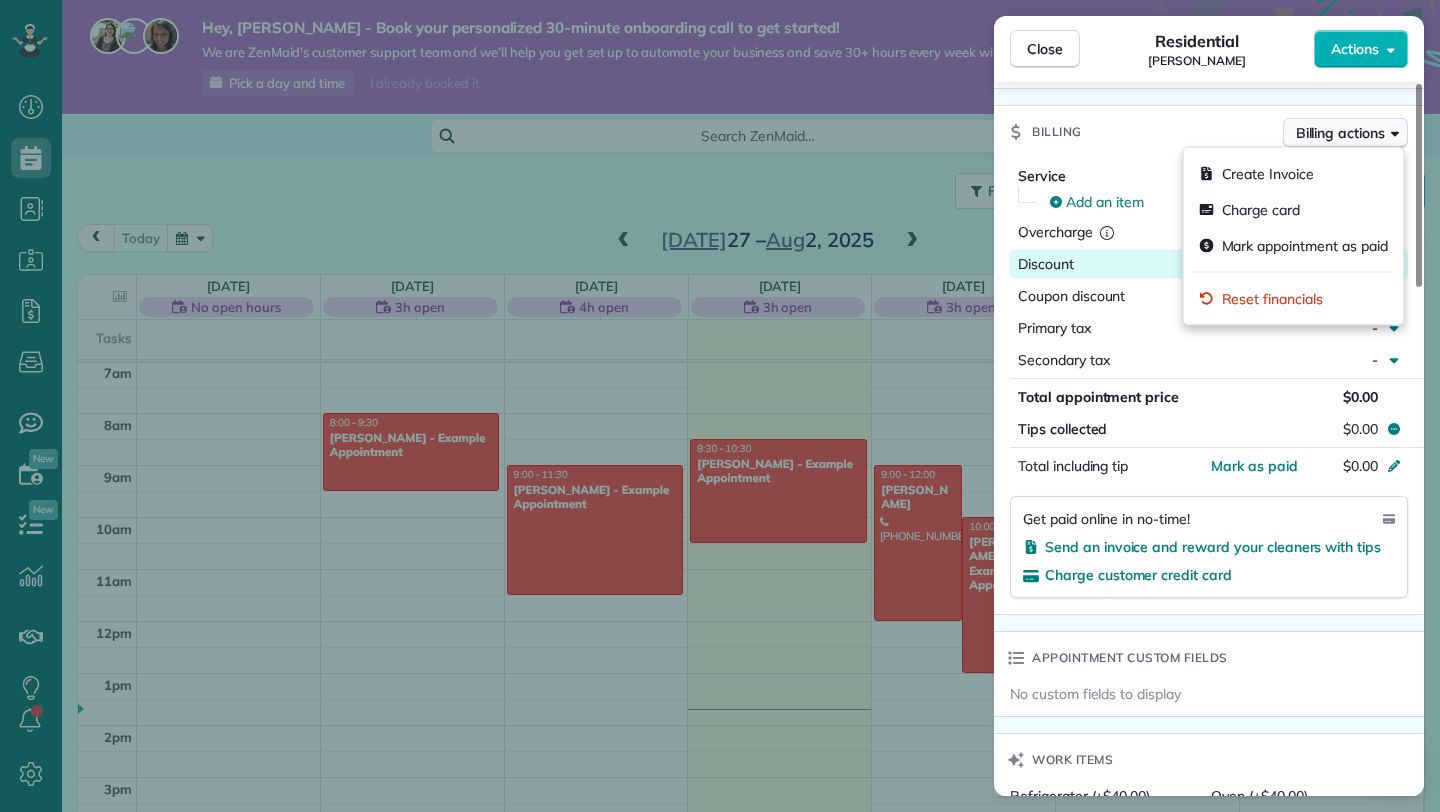 click on "Billing actions" at bounding box center [1340, 133] 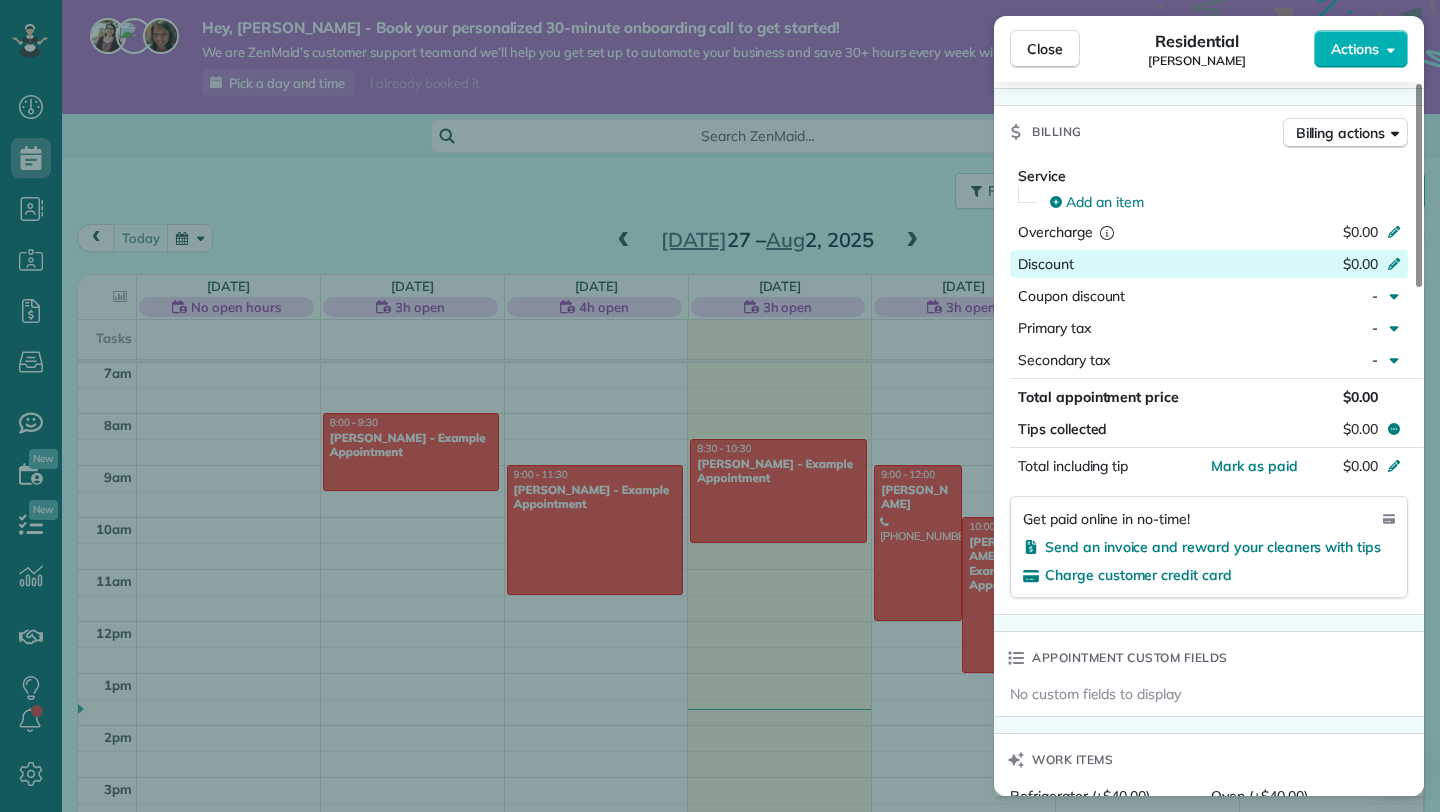click on "Close Residential [PERSON_NAME] Actions Status Active [PERSON_NAME] · Open profile MOBILE [PHONE_NUMBER] [GEOGRAPHIC_DATA][EMAIL_ADDRESS][DOMAIN_NAME] Copy View Details Residential [DATE] ( [DATE] ) 9:00 AM 12:00 PM 3 hours and 0 minutes One time [STREET_ADDRESS][PERSON_NAME] Service was not rated yet Setup ratings Cleaners Time in and out Assign Invite Cleaners No cleaners assigned yet Checklist Try Now Keep this appointment up to your standards. Stay on top of every detail, keep your cleaners organised, and your client happy. Assign a checklist Watch a 5 min demo Billing Billing actions Service Add an item Overcharge $0.00 Discount $0.00 Coupon discount - Primary tax - Secondary tax - Total appointment price $0.00 Tips collected $0.00 [PERSON_NAME] as paid Total including tip $0.00 Get paid online in no-time! Send an invoice and reward your cleaners with tips Charge customer credit card Appointment custom fields No custom fields to display Work items Refrigerator   (+$40.00)" at bounding box center (720, 406) 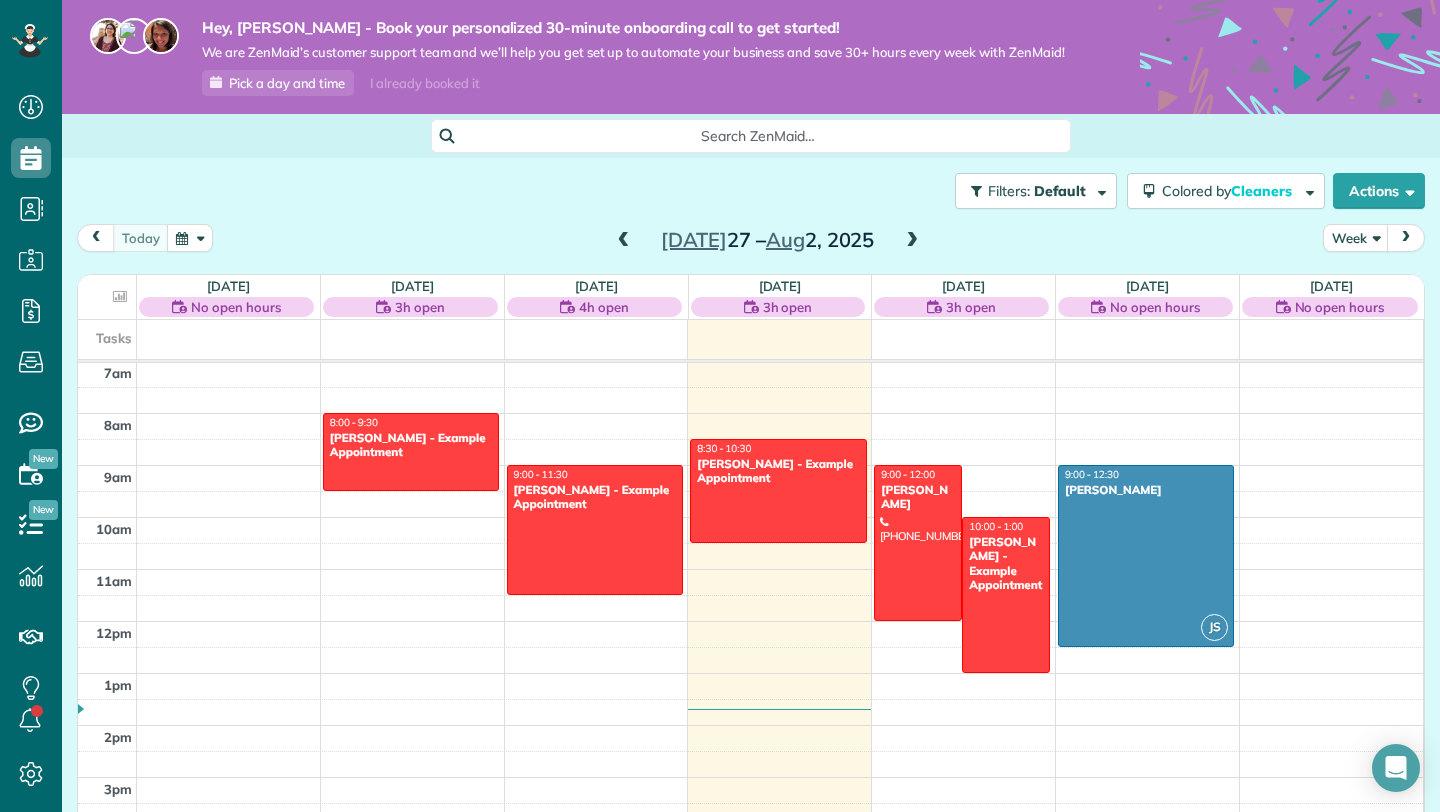 click at bounding box center (912, 241) 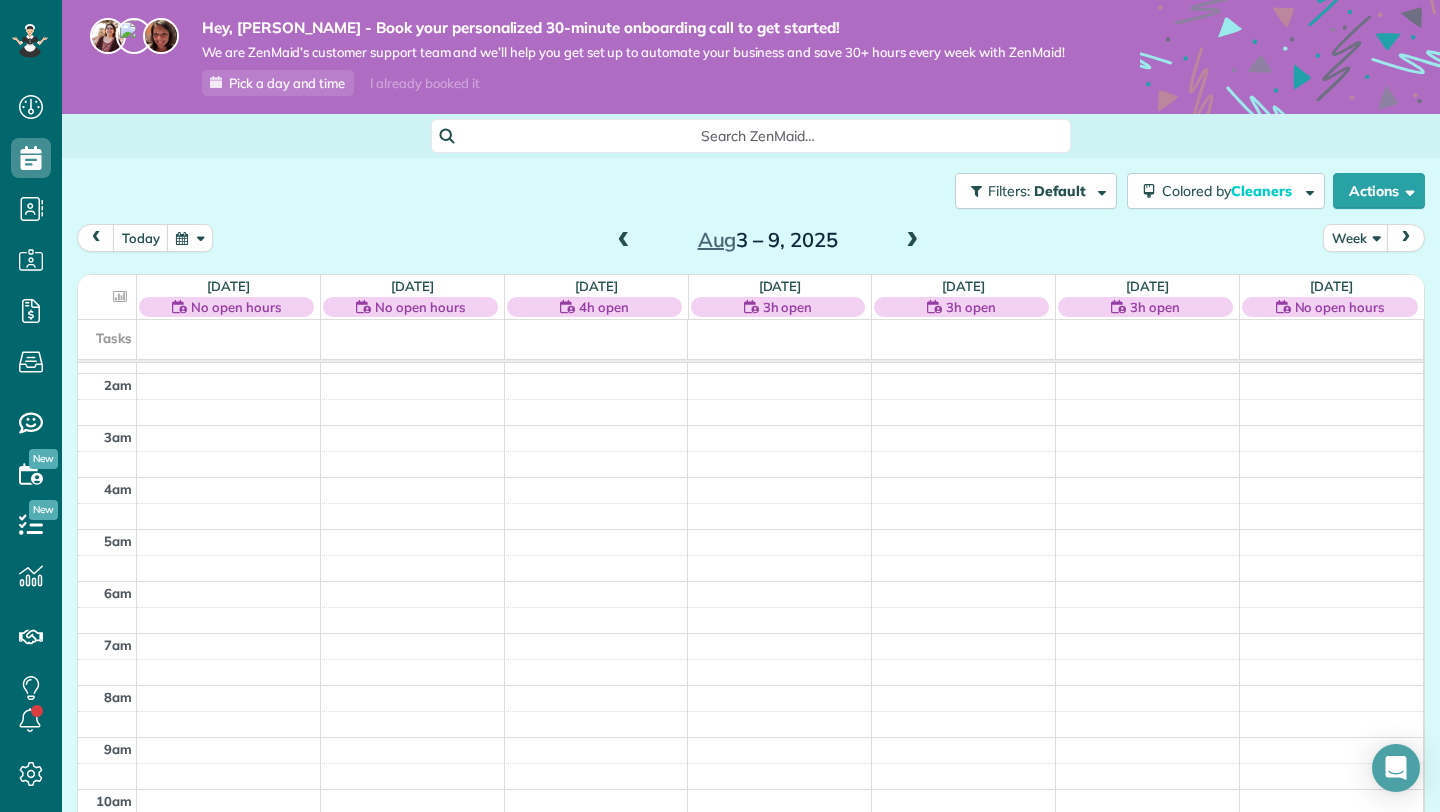 scroll, scrollTop: 0, scrollLeft: 0, axis: both 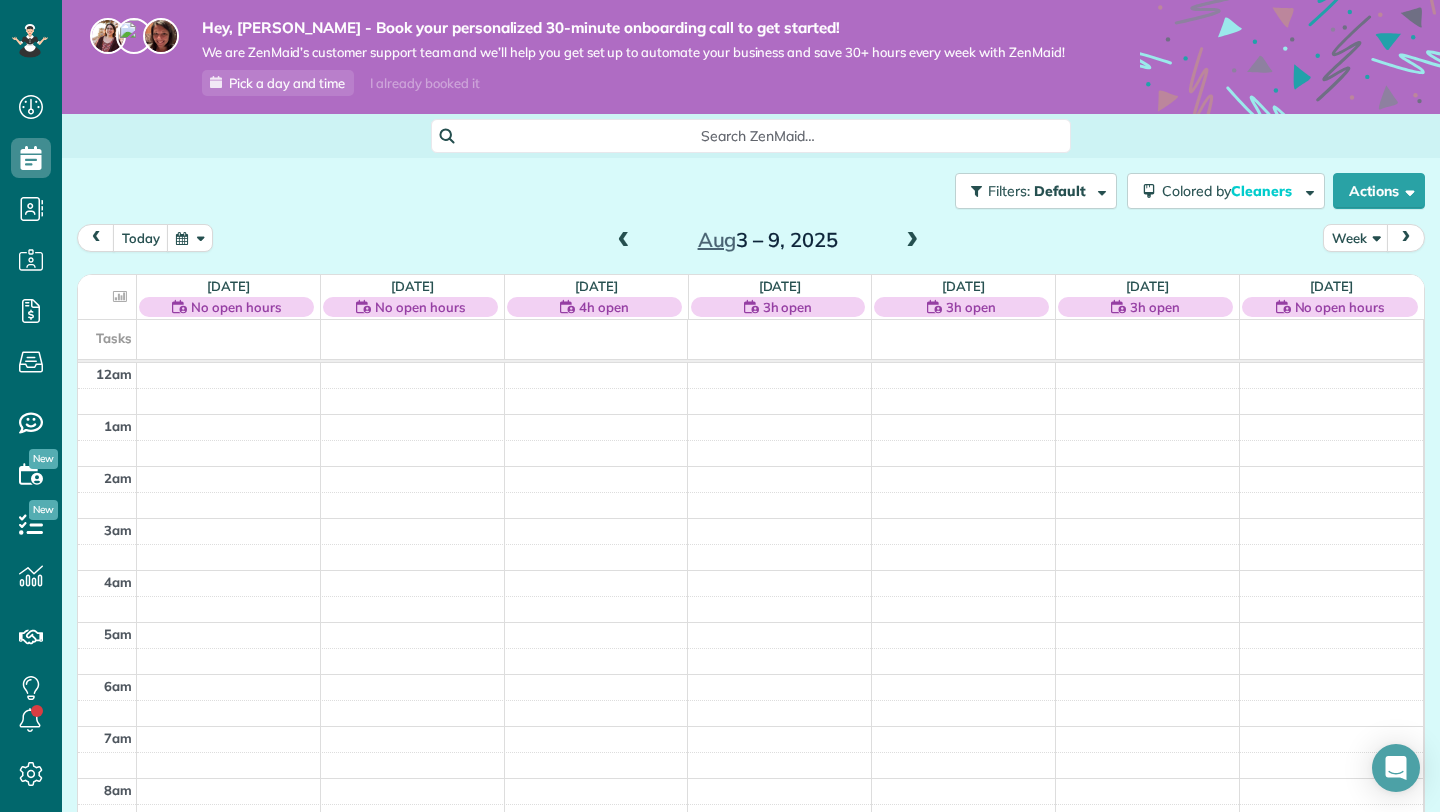 click on "3h open" at bounding box center [788, 307] 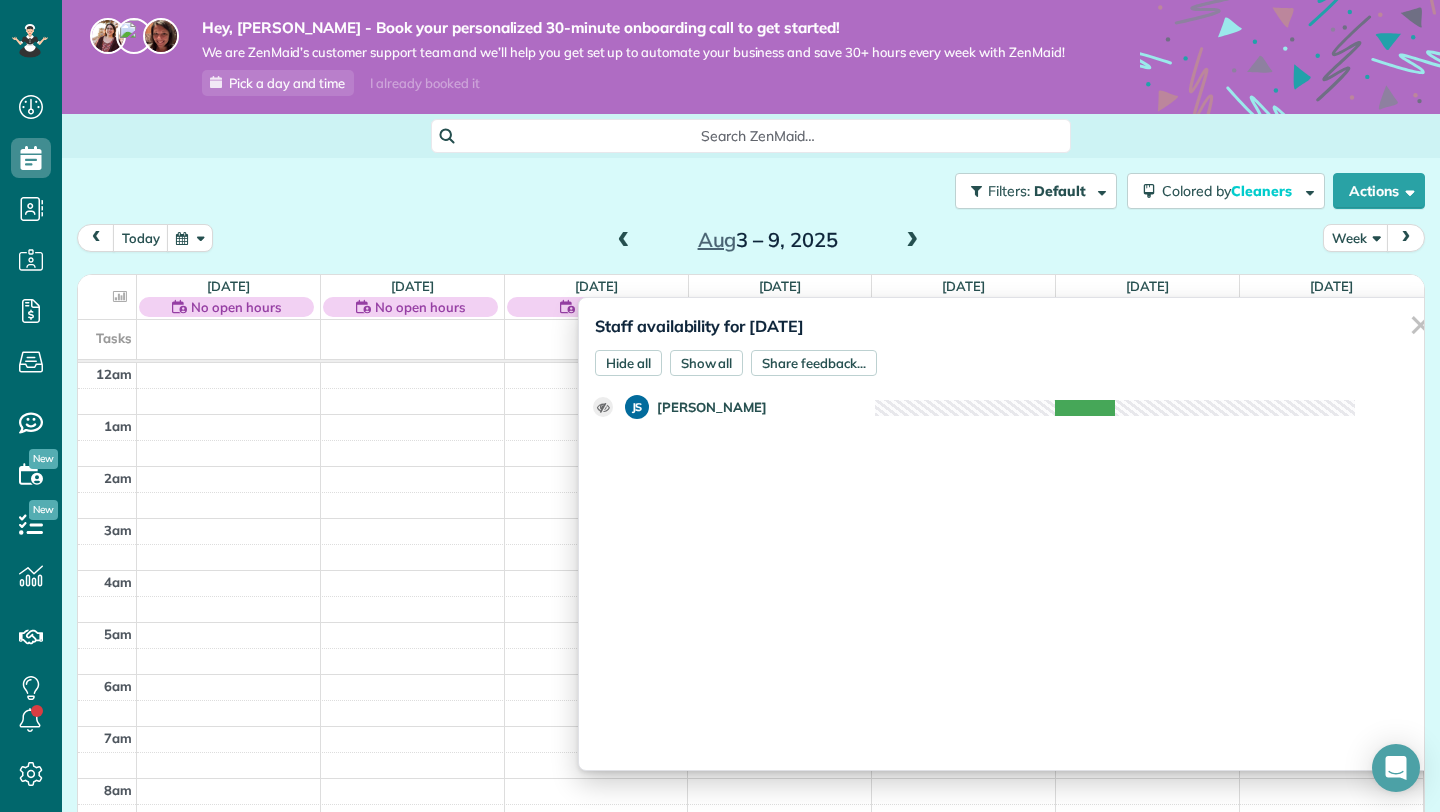 click on "✕" at bounding box center (1420, 325) 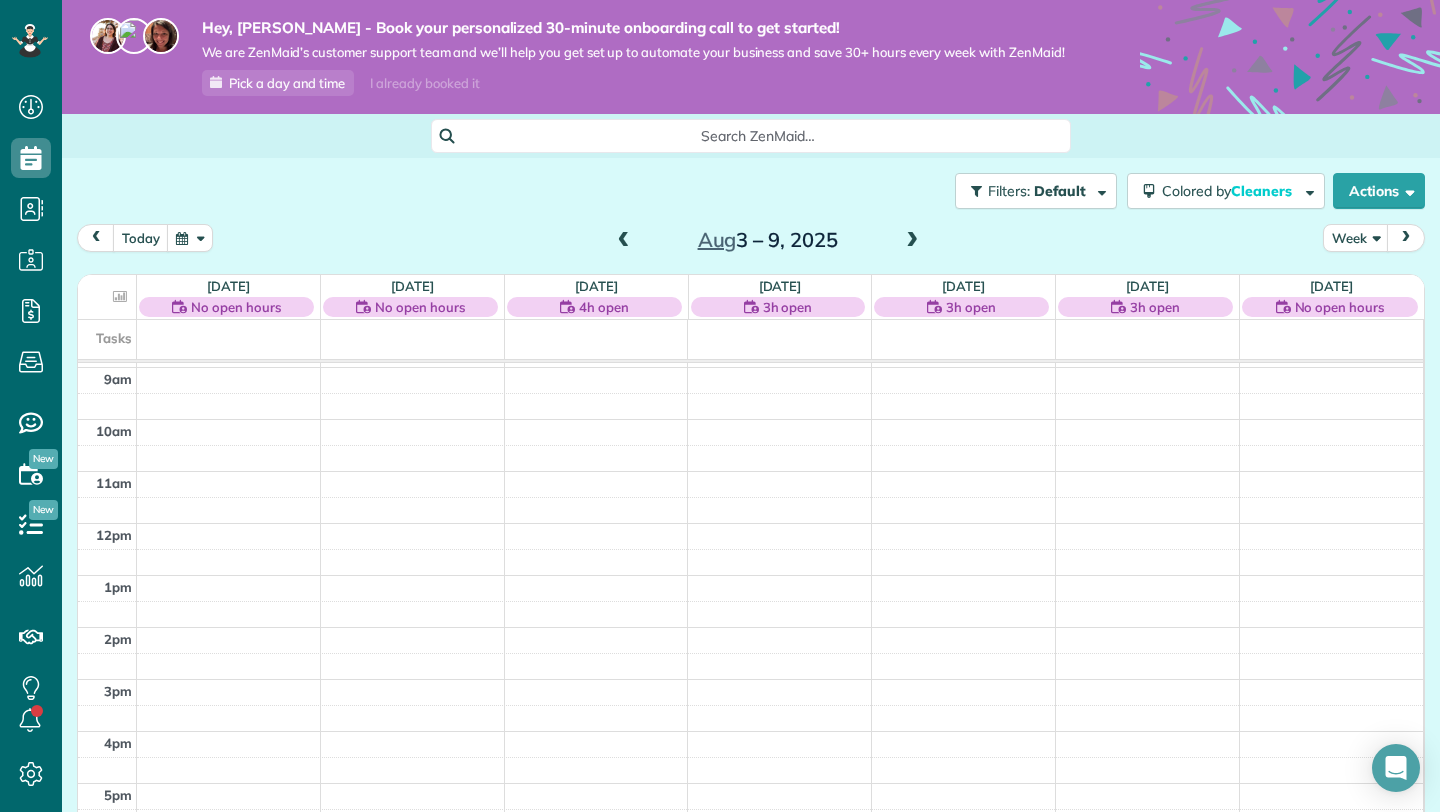 scroll, scrollTop: 398, scrollLeft: 0, axis: vertical 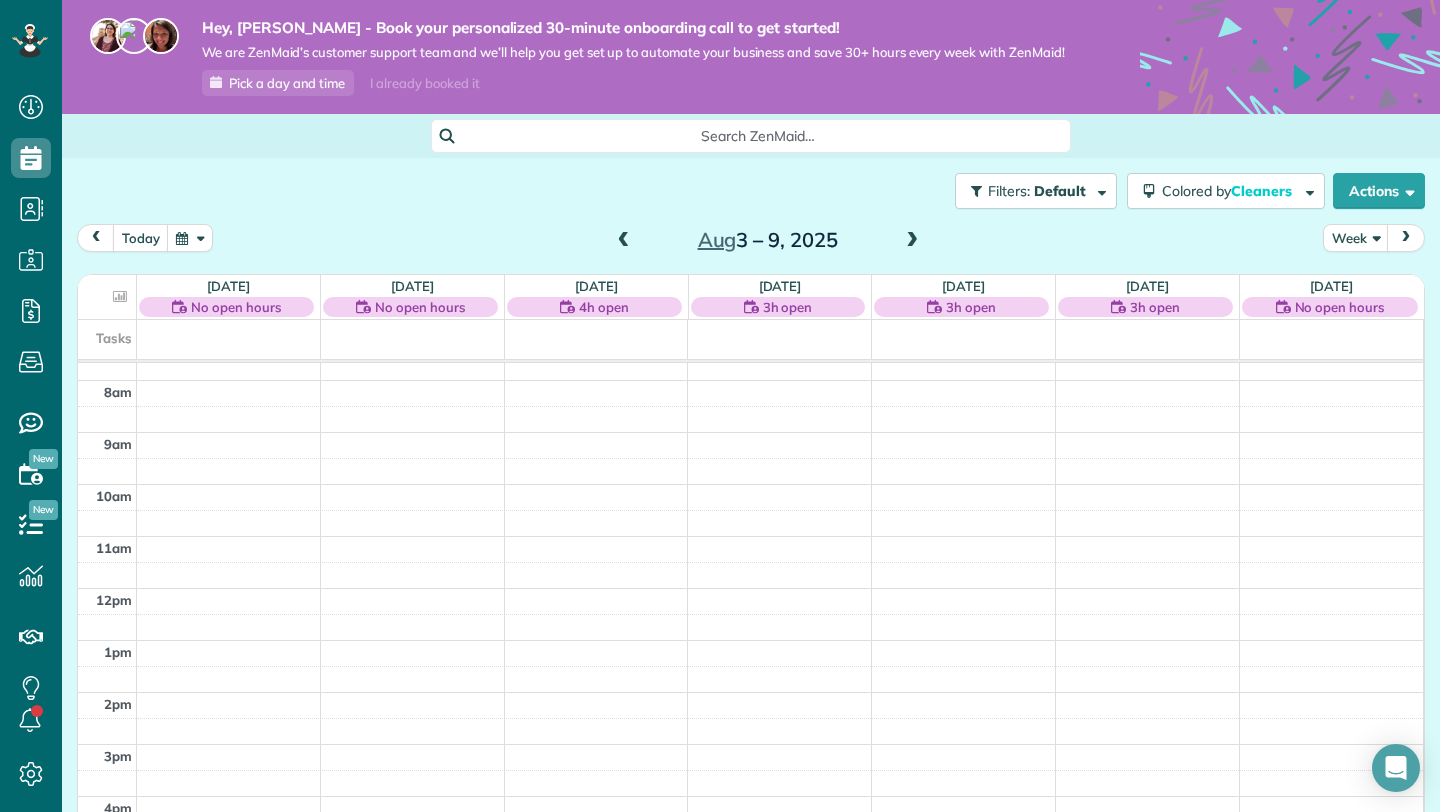 click at bounding box center [912, 241] 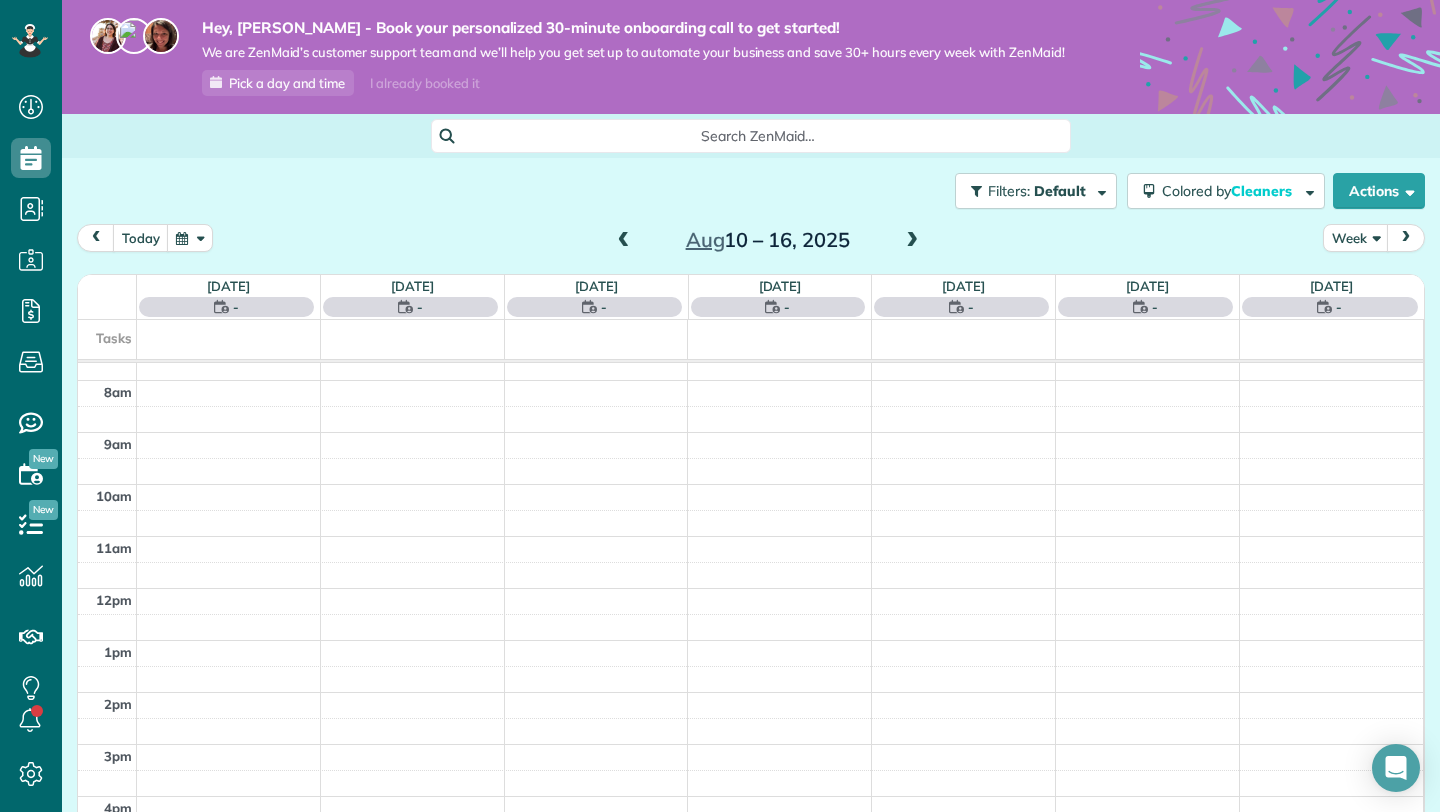 scroll, scrollTop: 365, scrollLeft: 0, axis: vertical 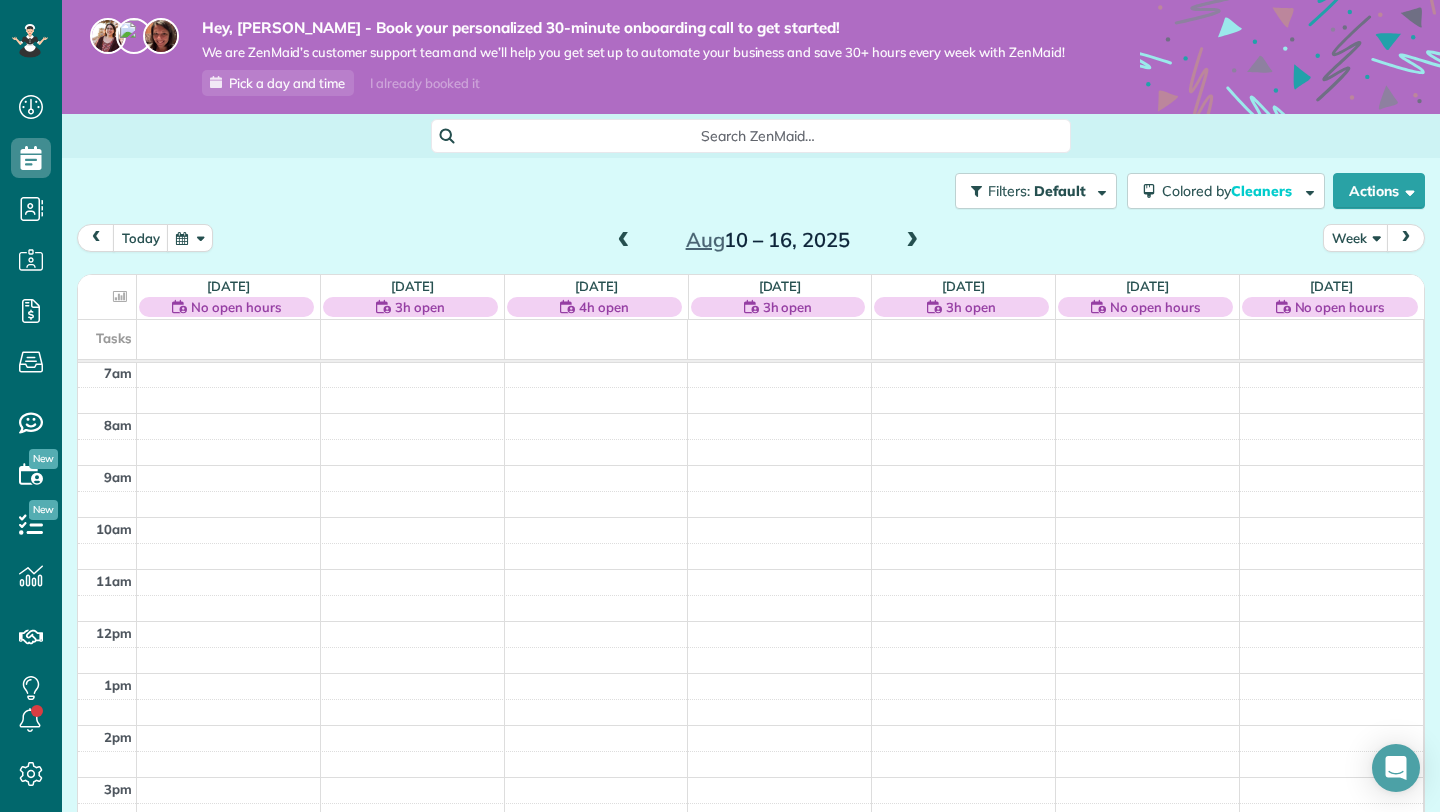 click at bounding box center (912, 241) 